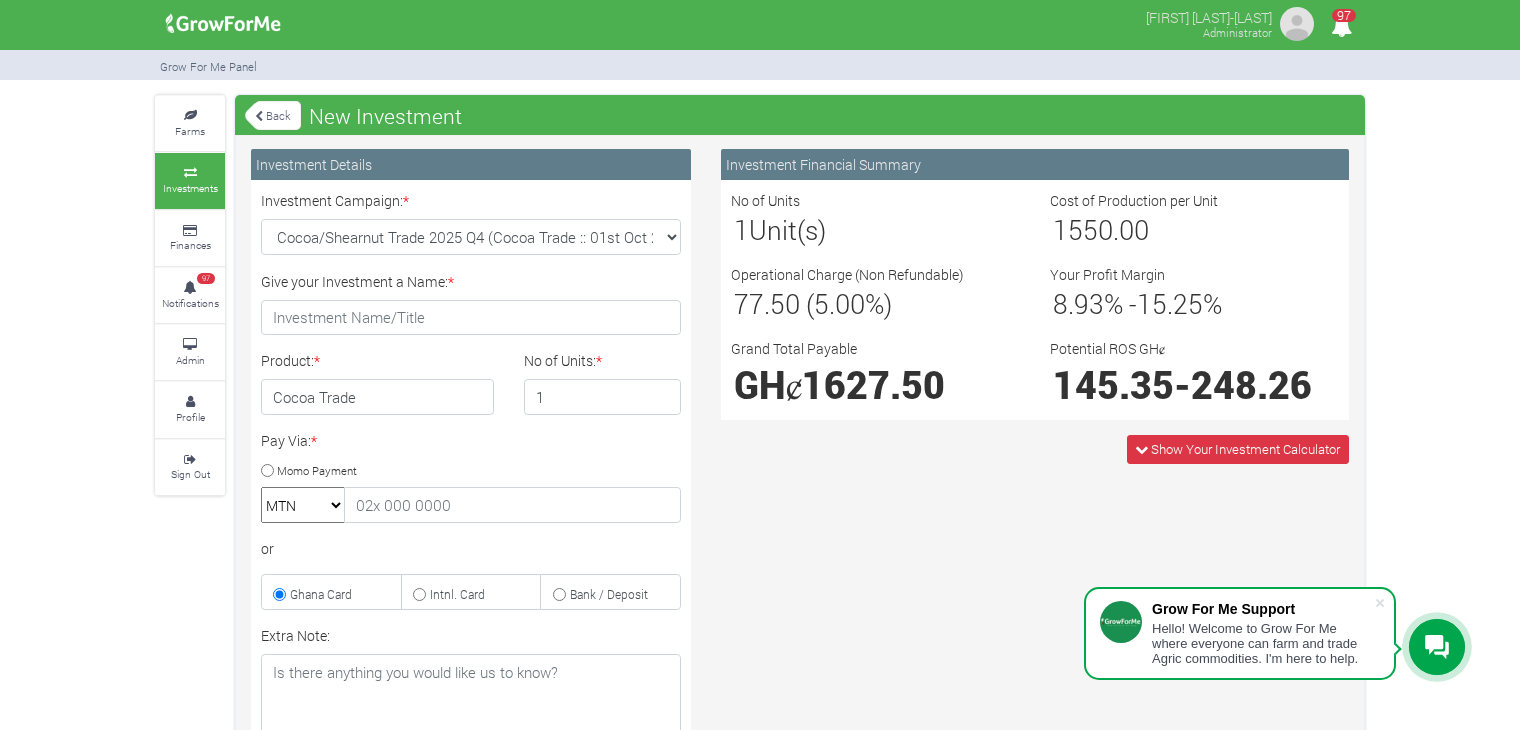 scroll, scrollTop: 0, scrollLeft: 0, axis: both 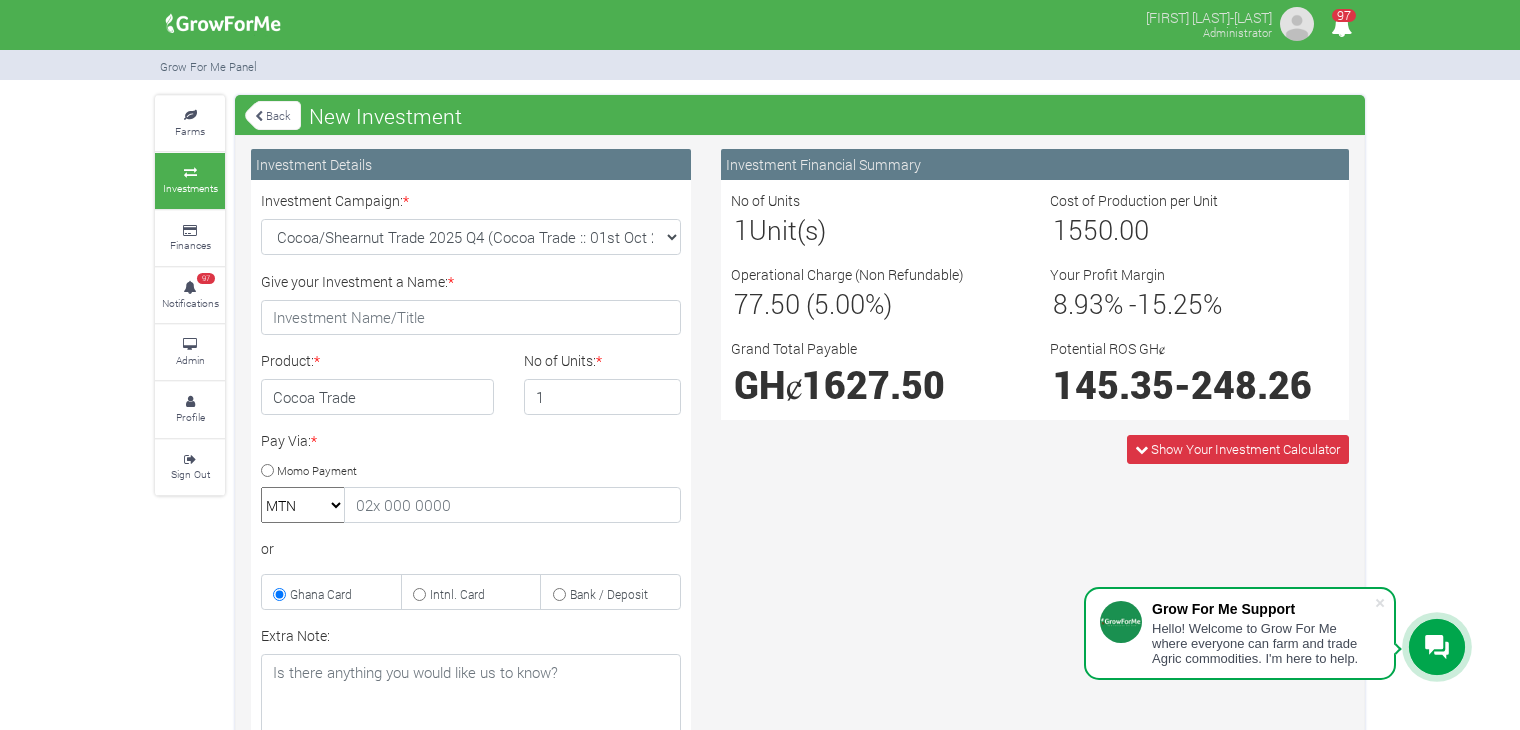 click at bounding box center [190, 345] 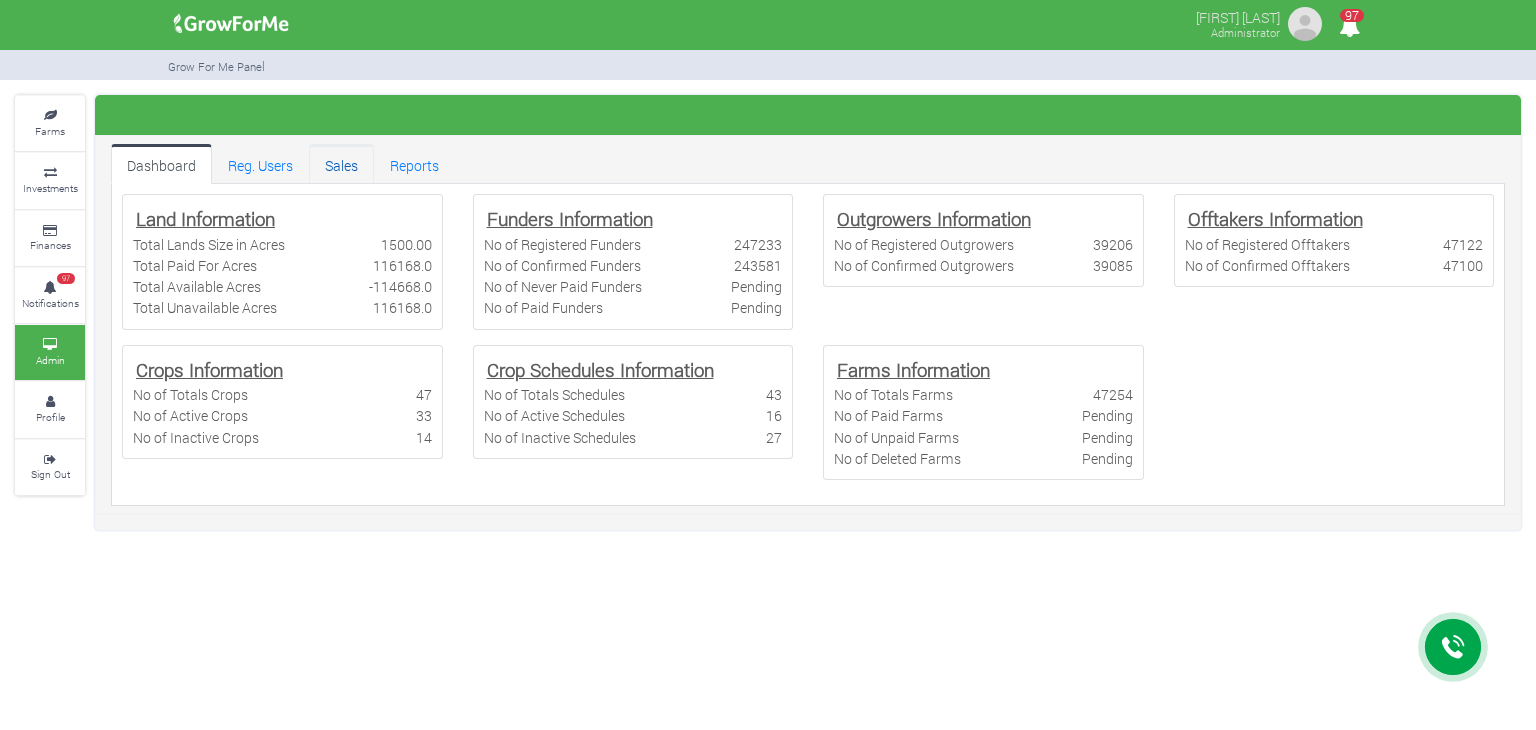 scroll, scrollTop: 0, scrollLeft: 0, axis: both 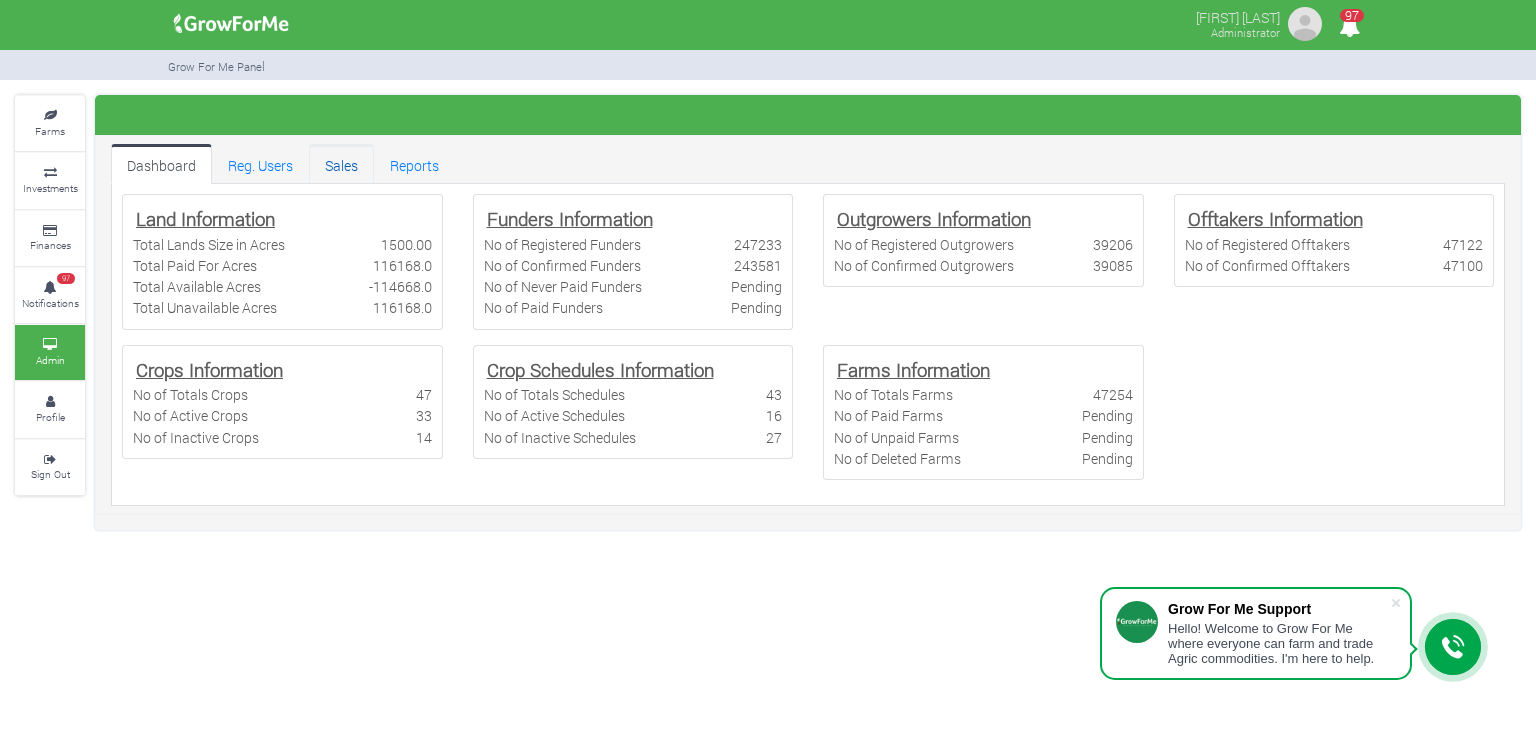click on "Sales" at bounding box center [341, 164] 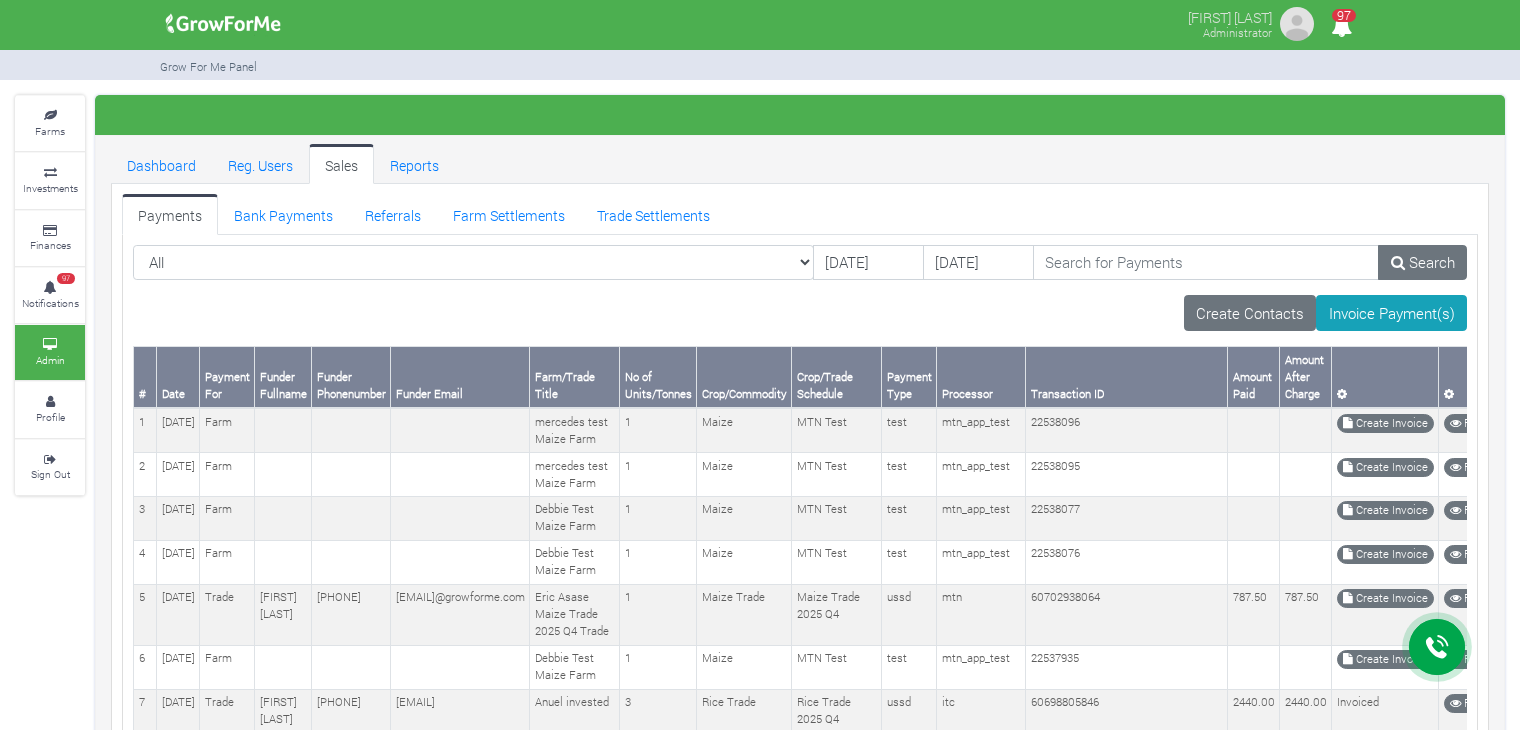 scroll, scrollTop: 0, scrollLeft: 0, axis: both 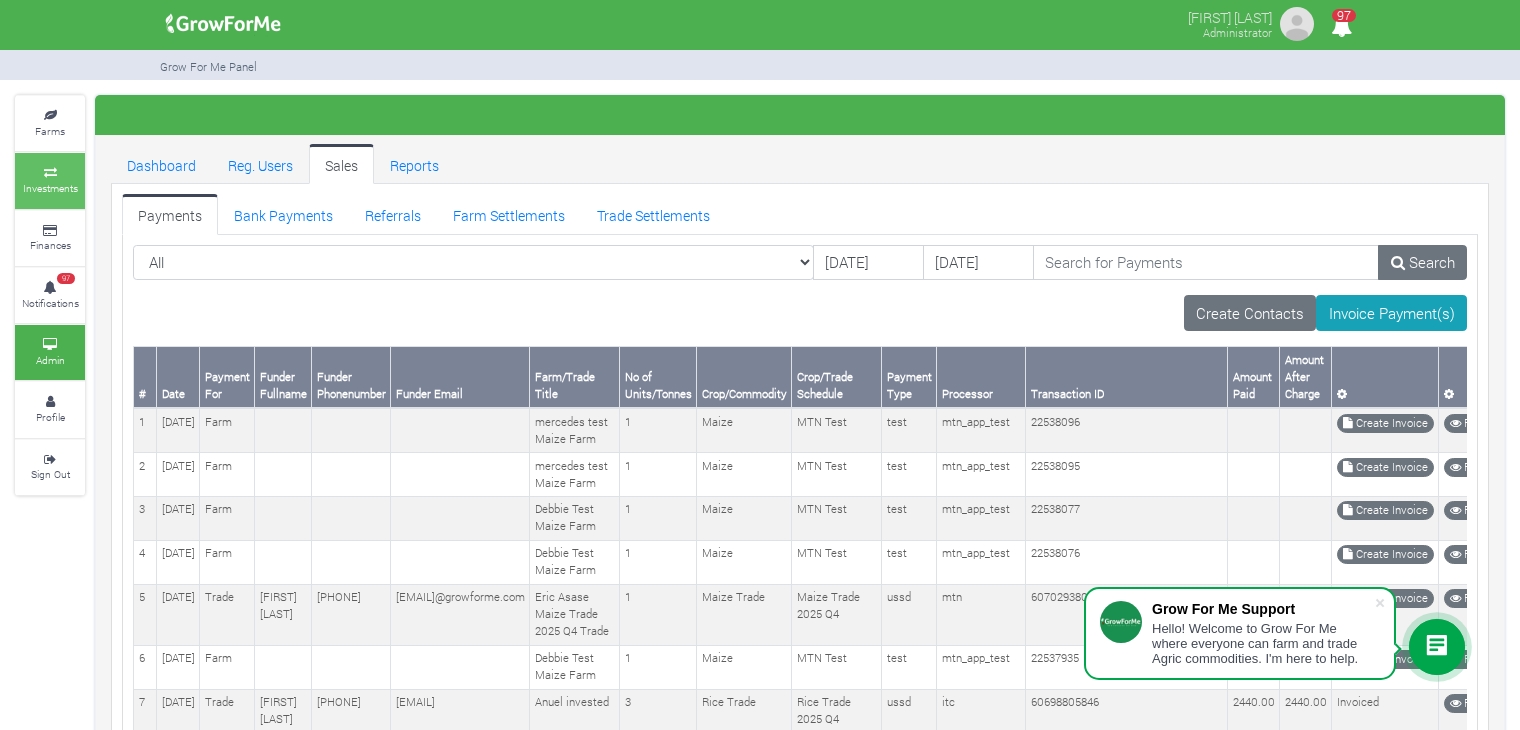 click on "Investments" at bounding box center [50, 188] 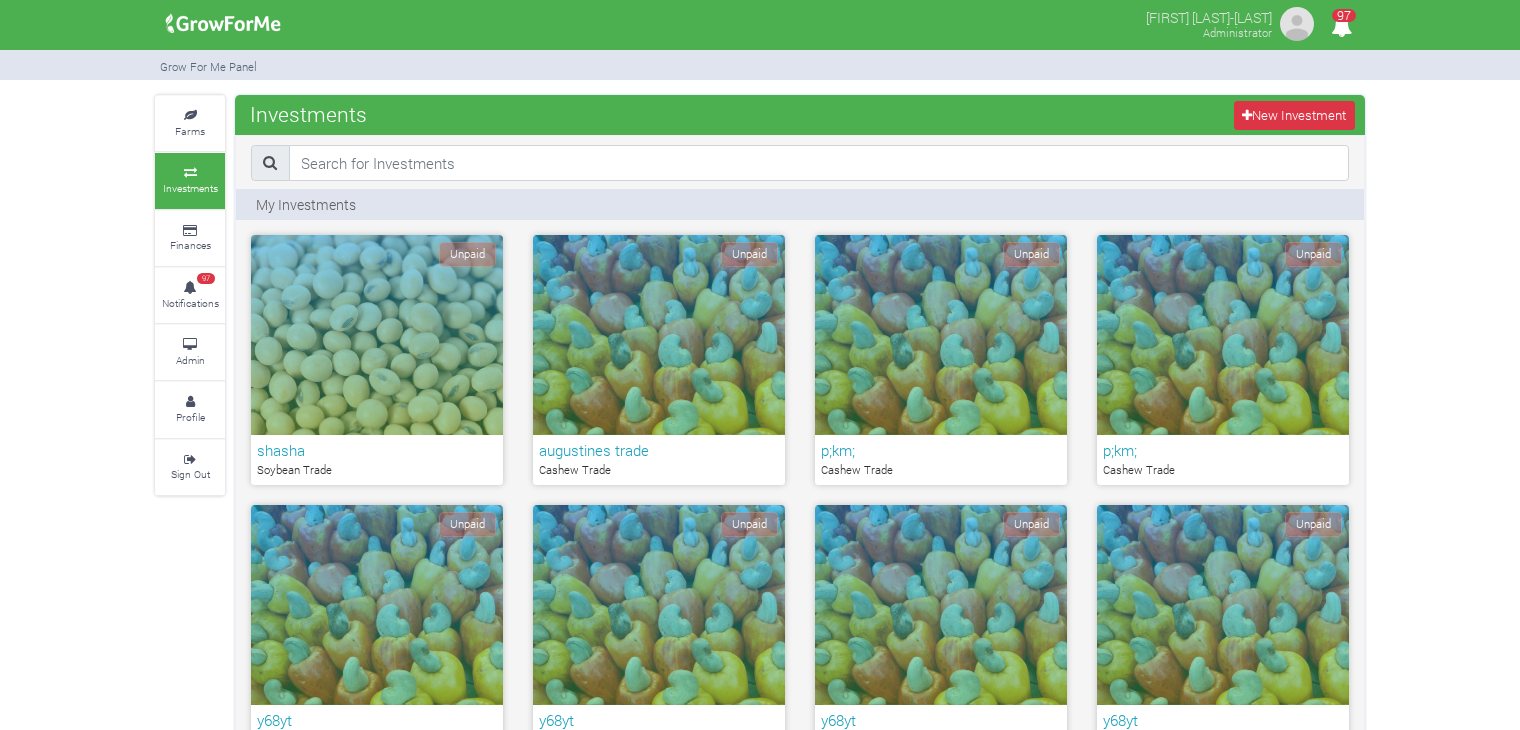 scroll, scrollTop: 0, scrollLeft: 0, axis: both 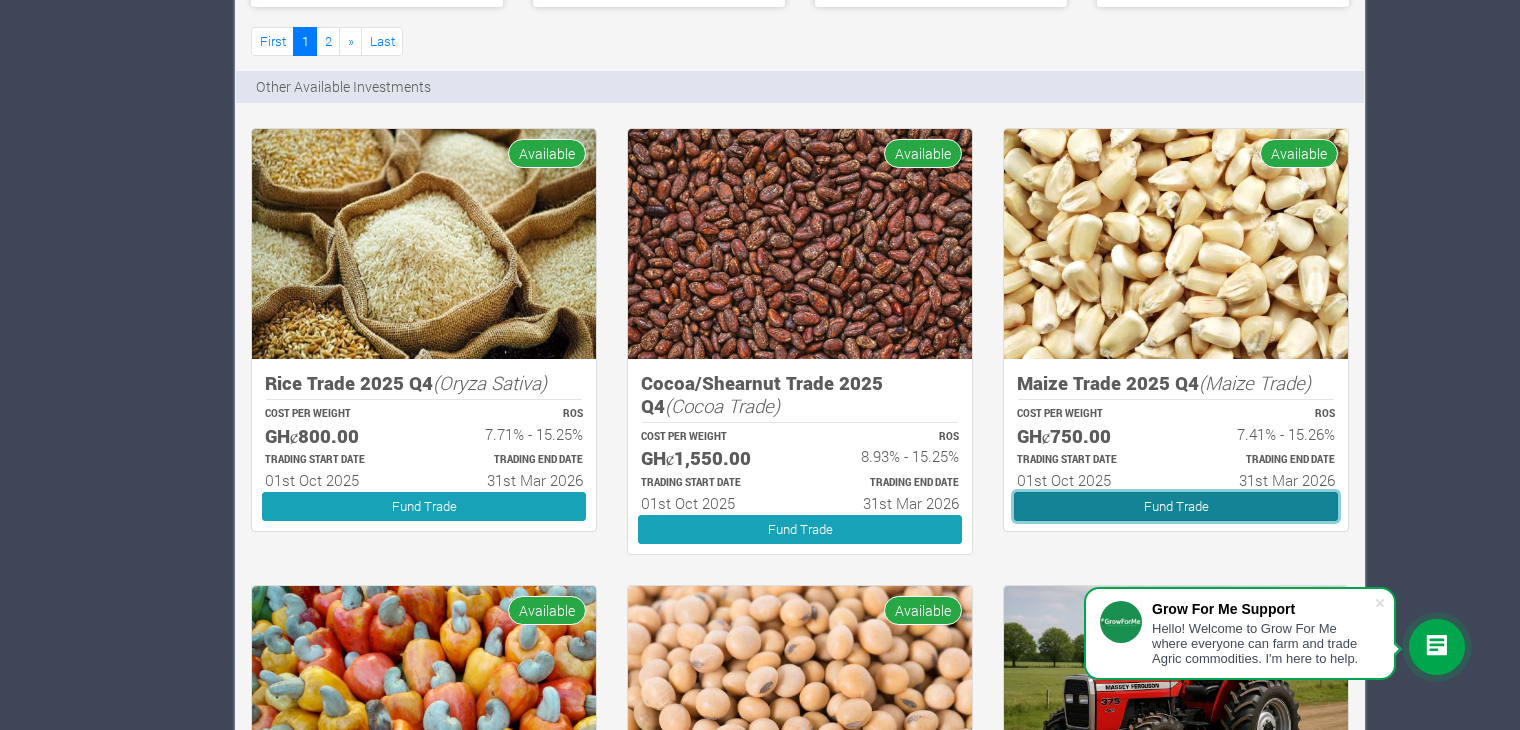 click on "Fund Trade" at bounding box center (1176, 506) 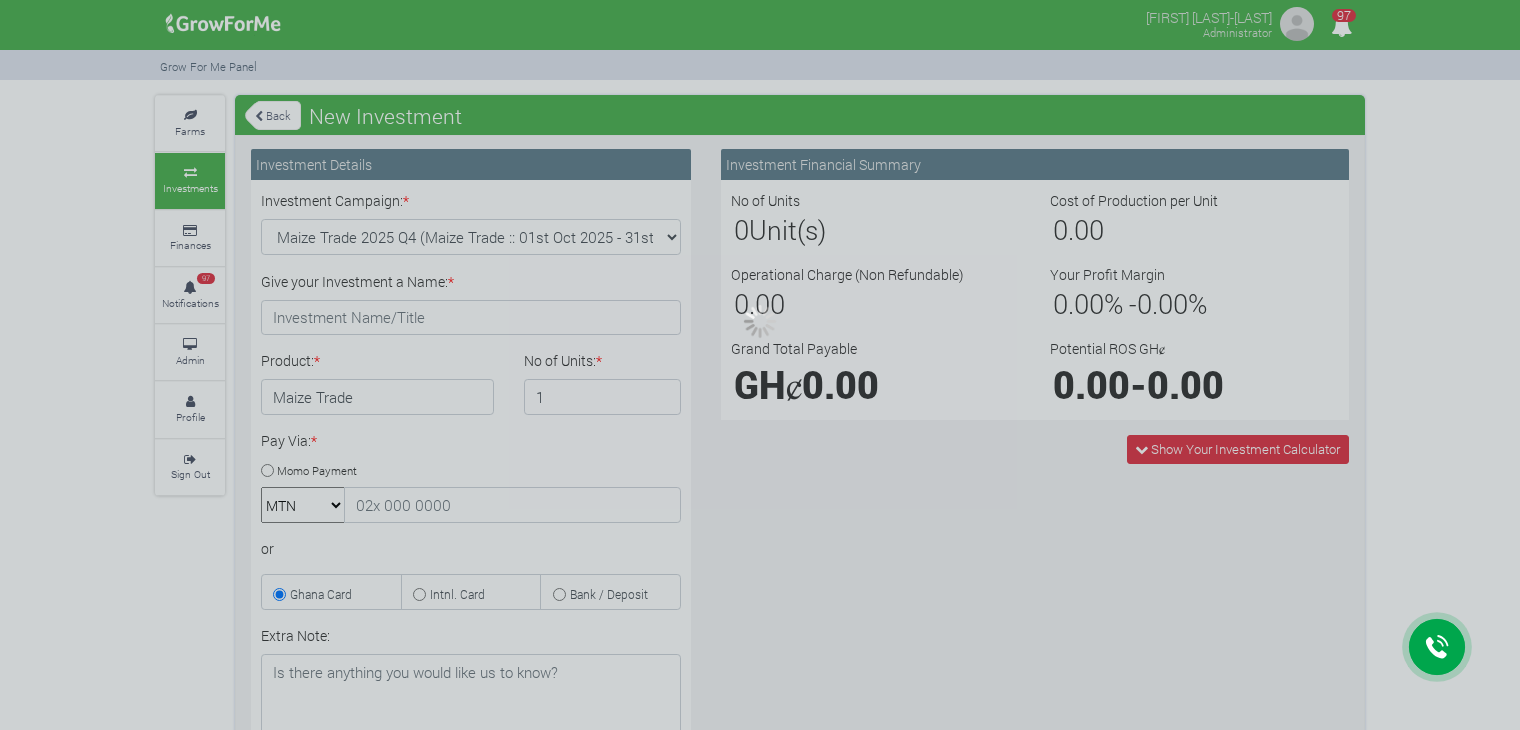 scroll, scrollTop: 0, scrollLeft: 0, axis: both 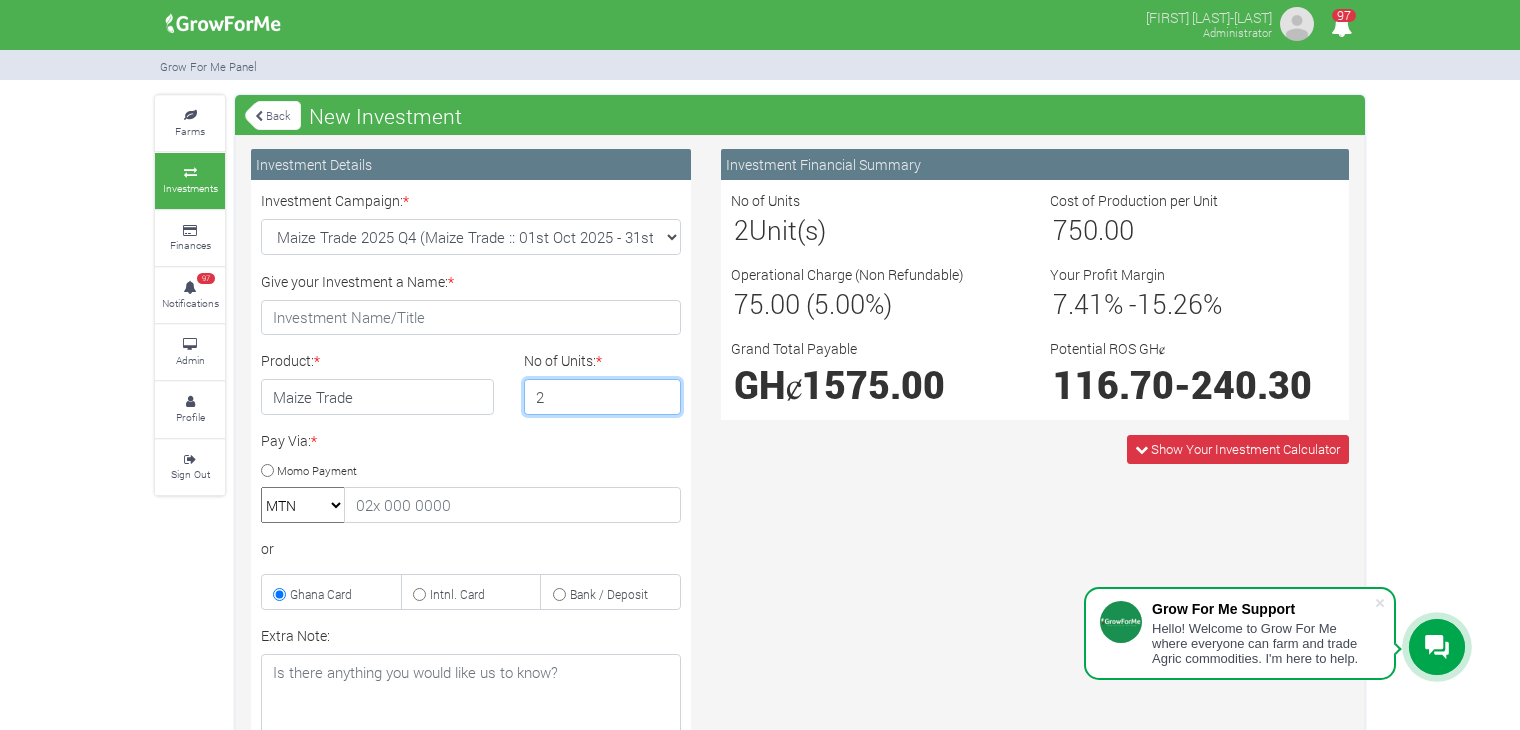 click on "2" at bounding box center [603, 397] 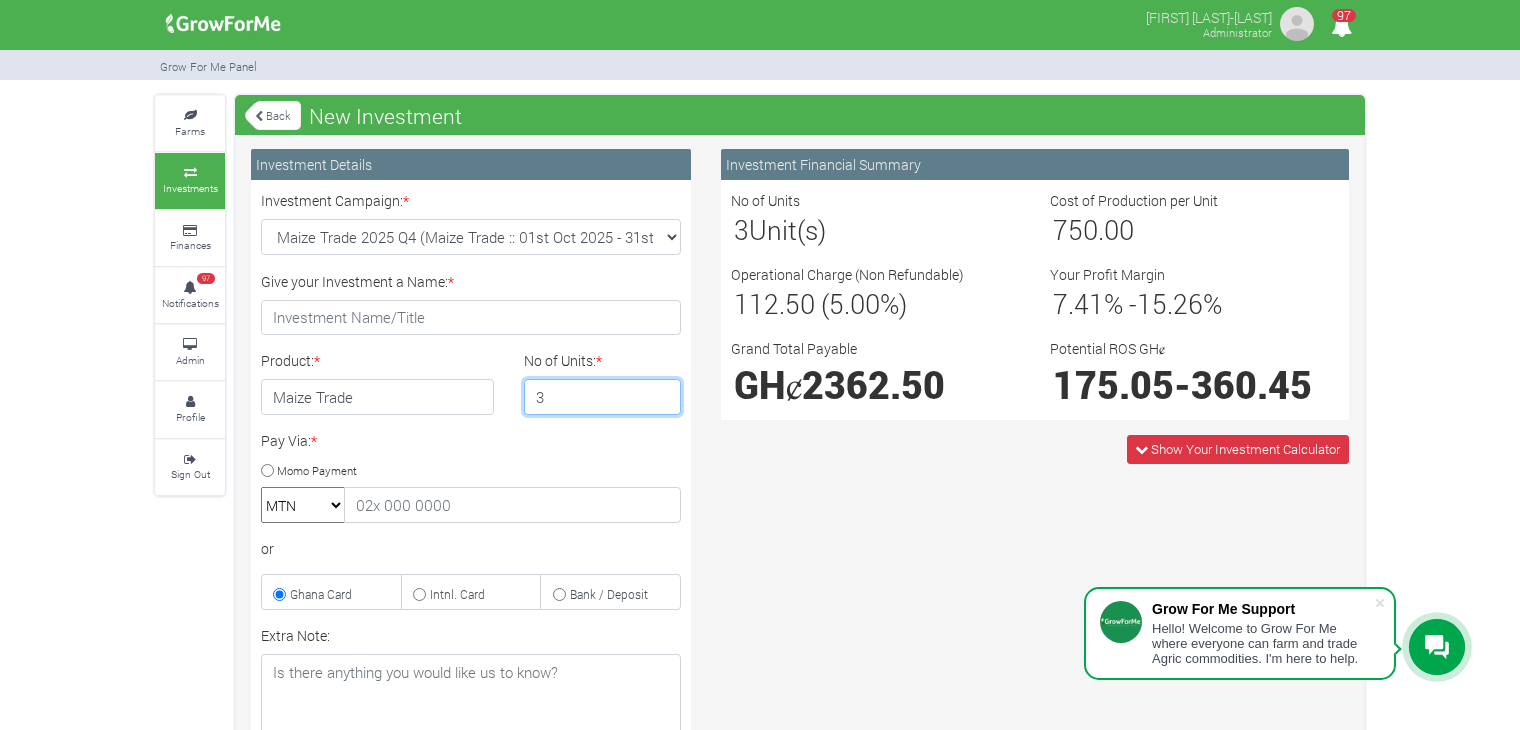 click on "3" at bounding box center [603, 397] 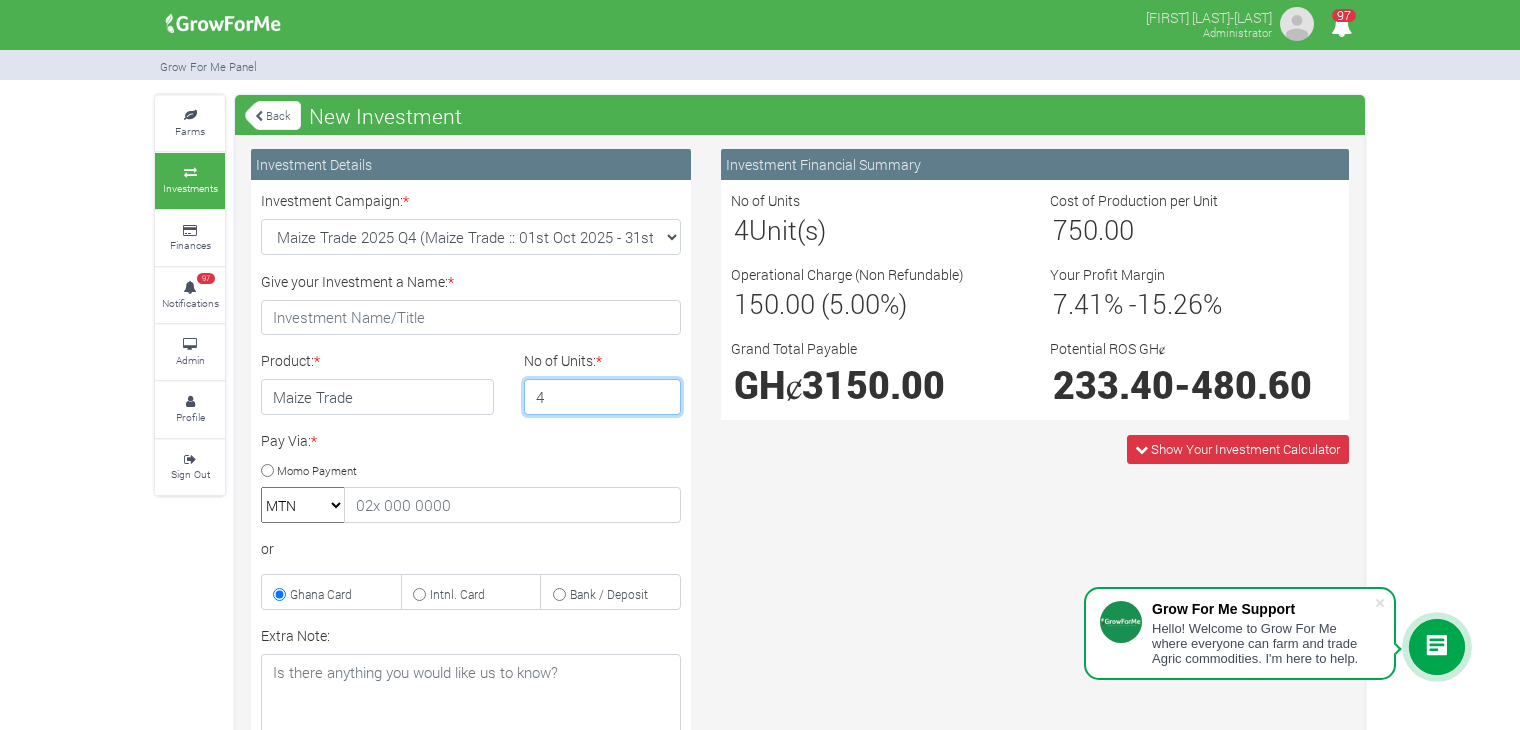 click on "4" at bounding box center (603, 397) 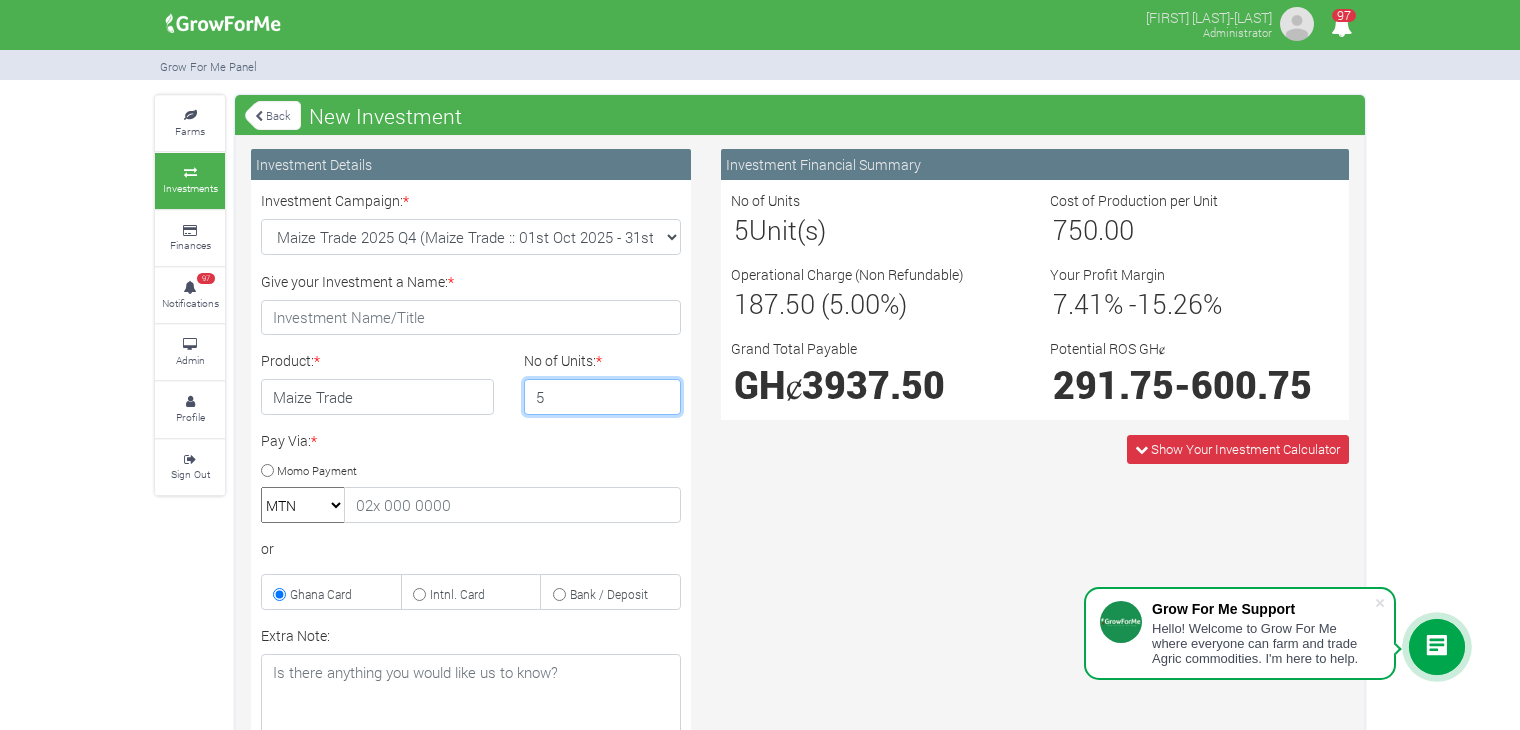 type on "5" 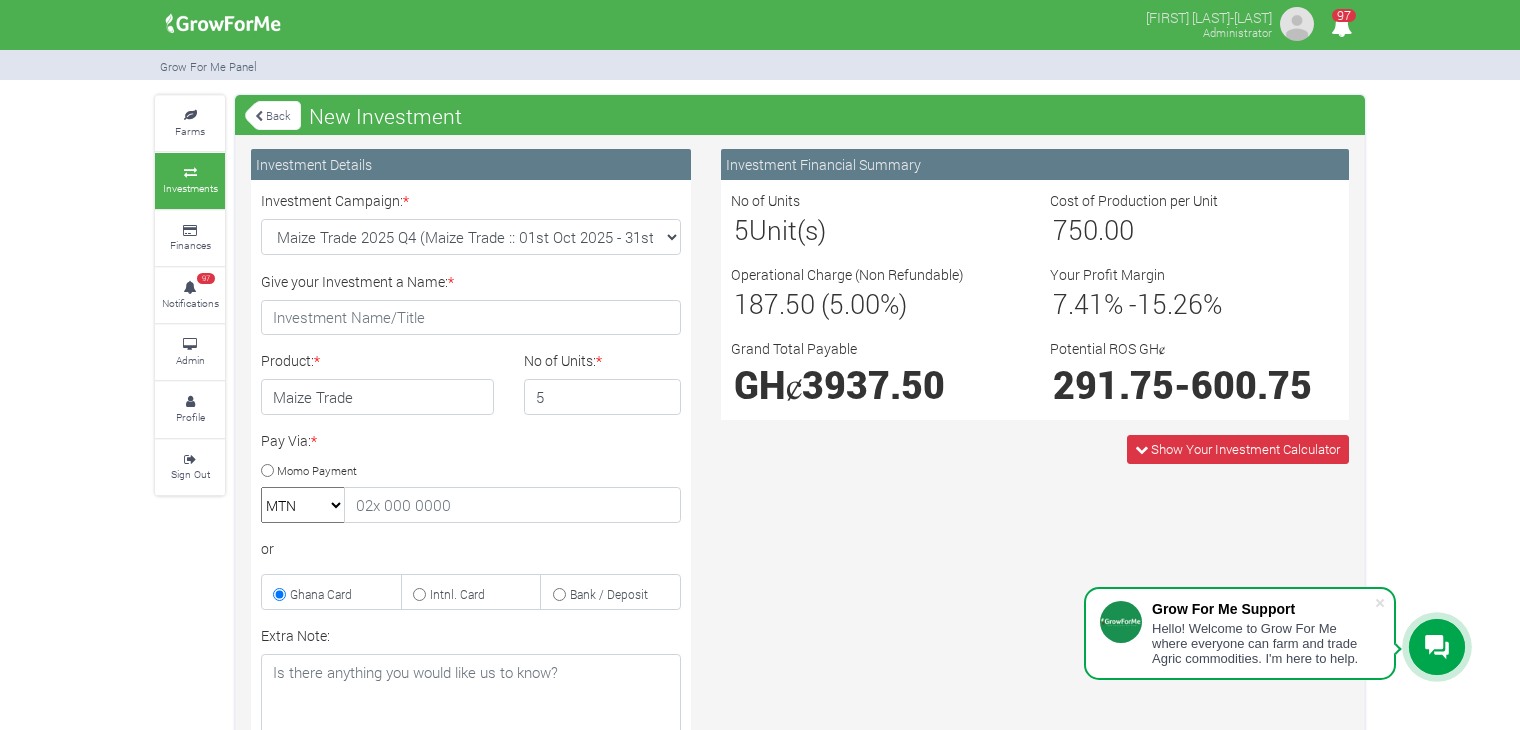click at bounding box center [259, 116] 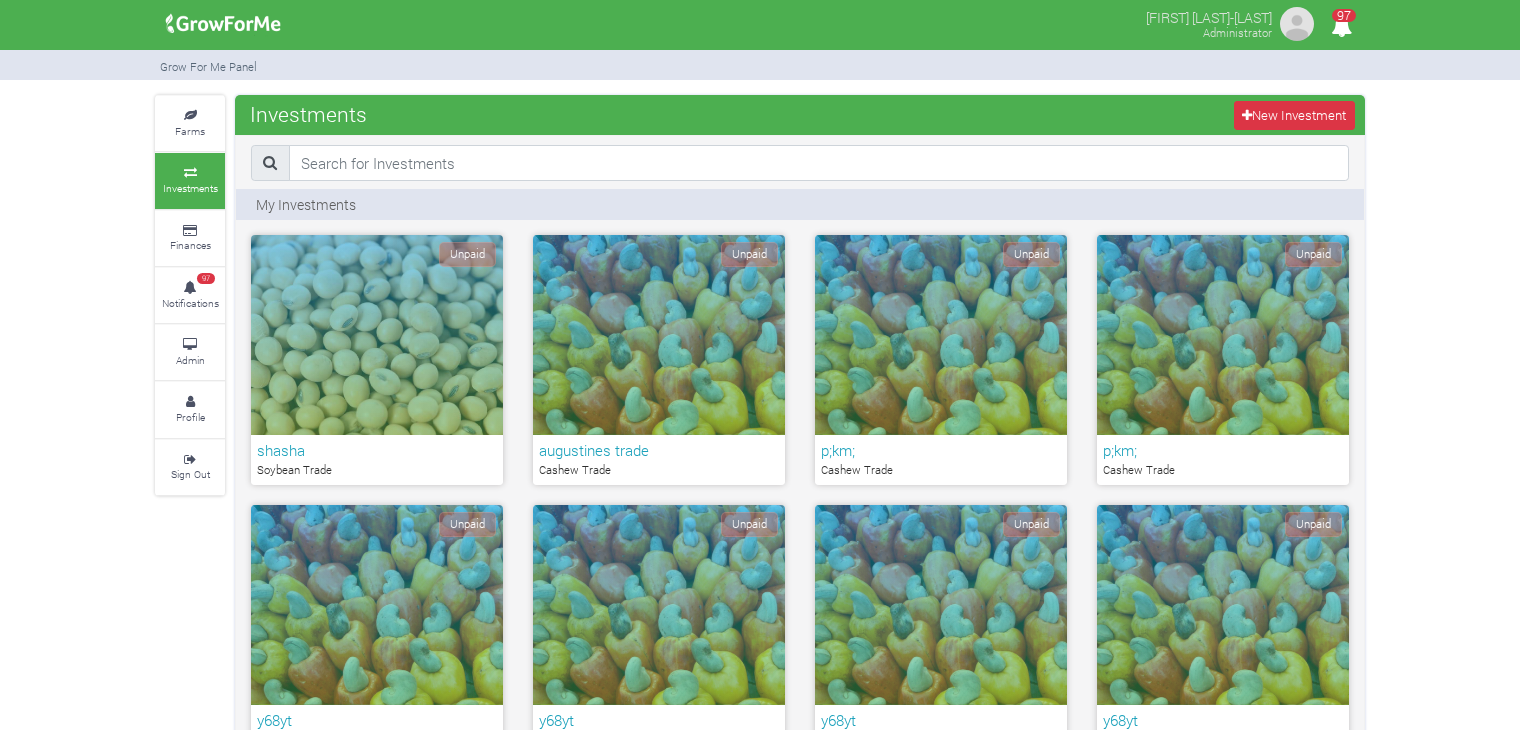 scroll, scrollTop: 0, scrollLeft: 0, axis: both 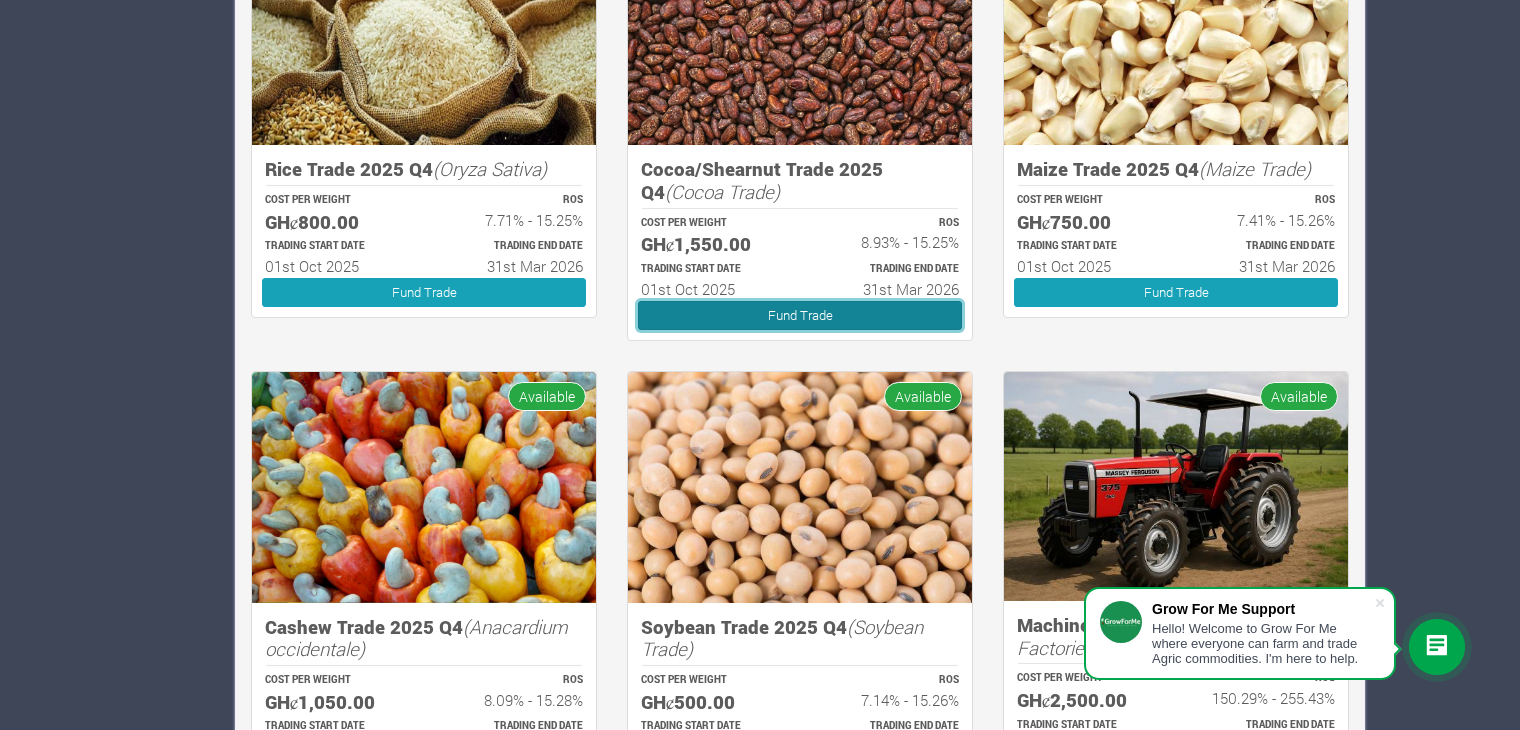 click on "Fund Trade" at bounding box center [800, 315] 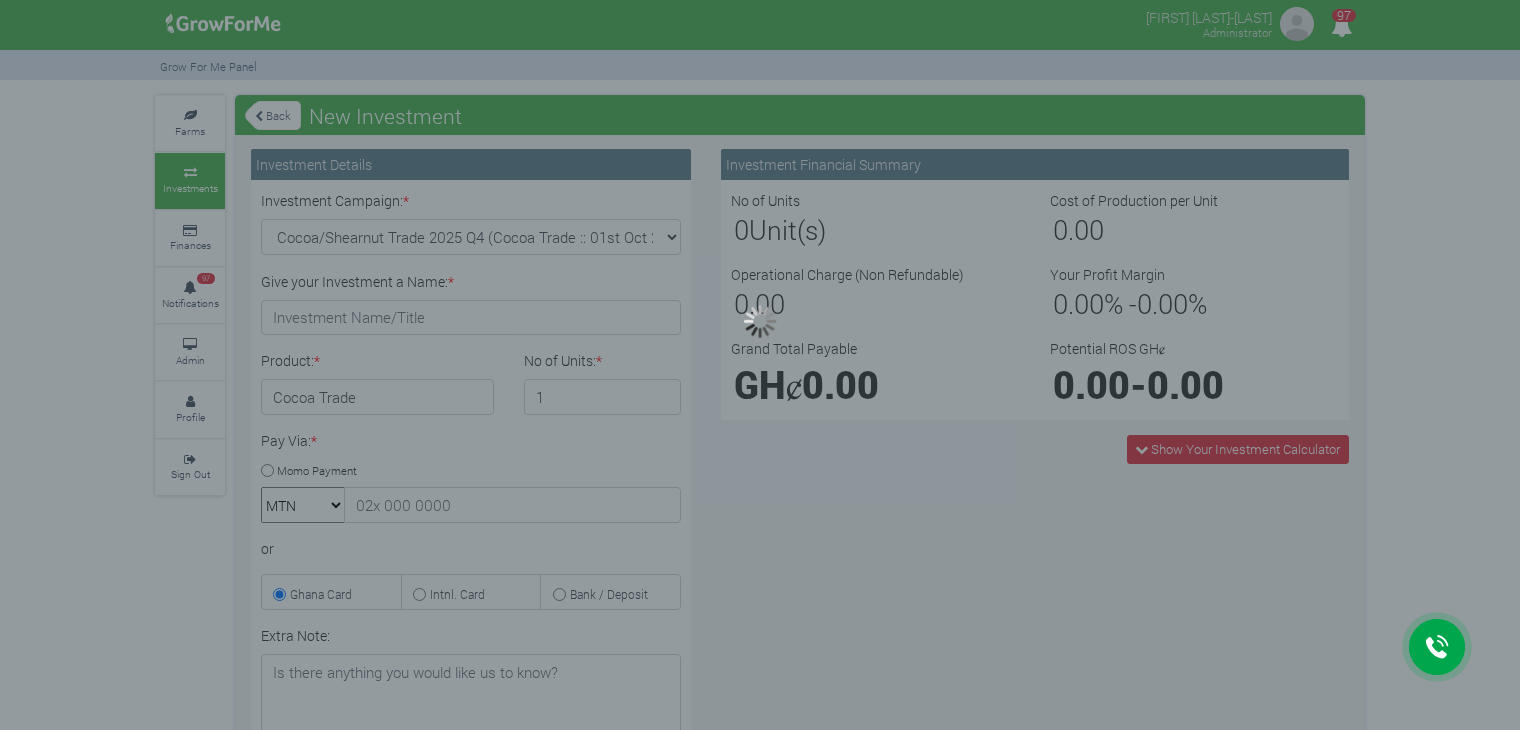 scroll, scrollTop: 0, scrollLeft: 0, axis: both 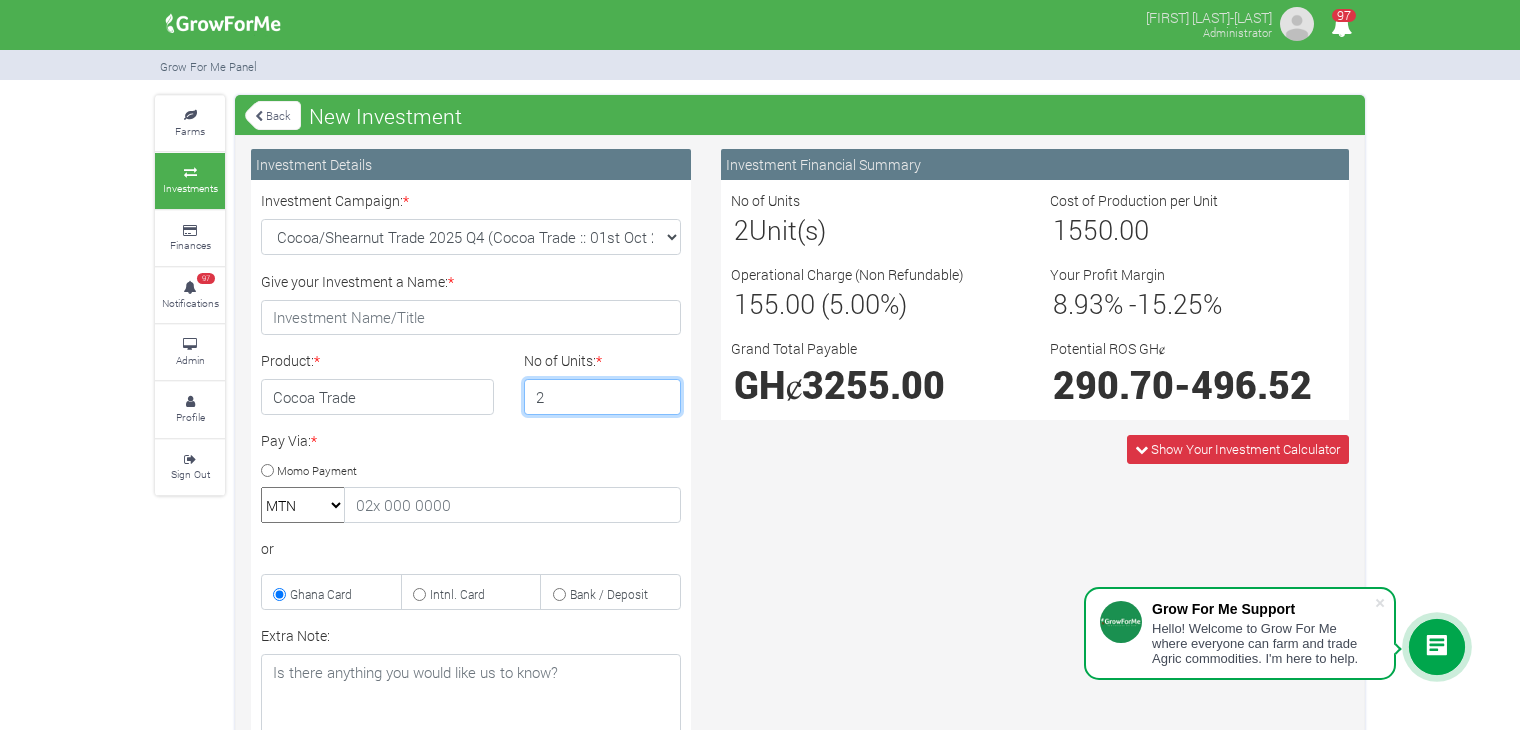 click on "2" at bounding box center (603, 397) 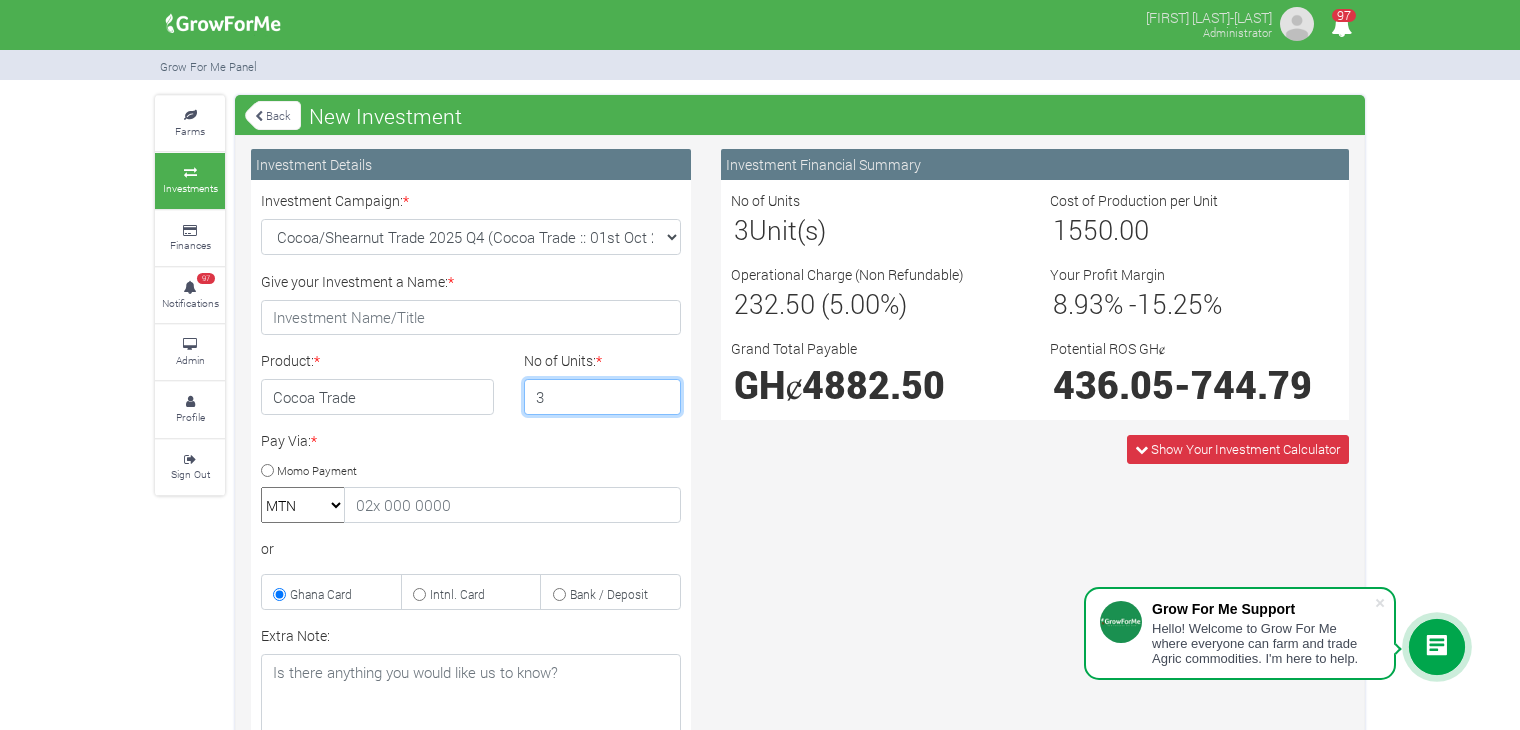 click on "3" at bounding box center (603, 397) 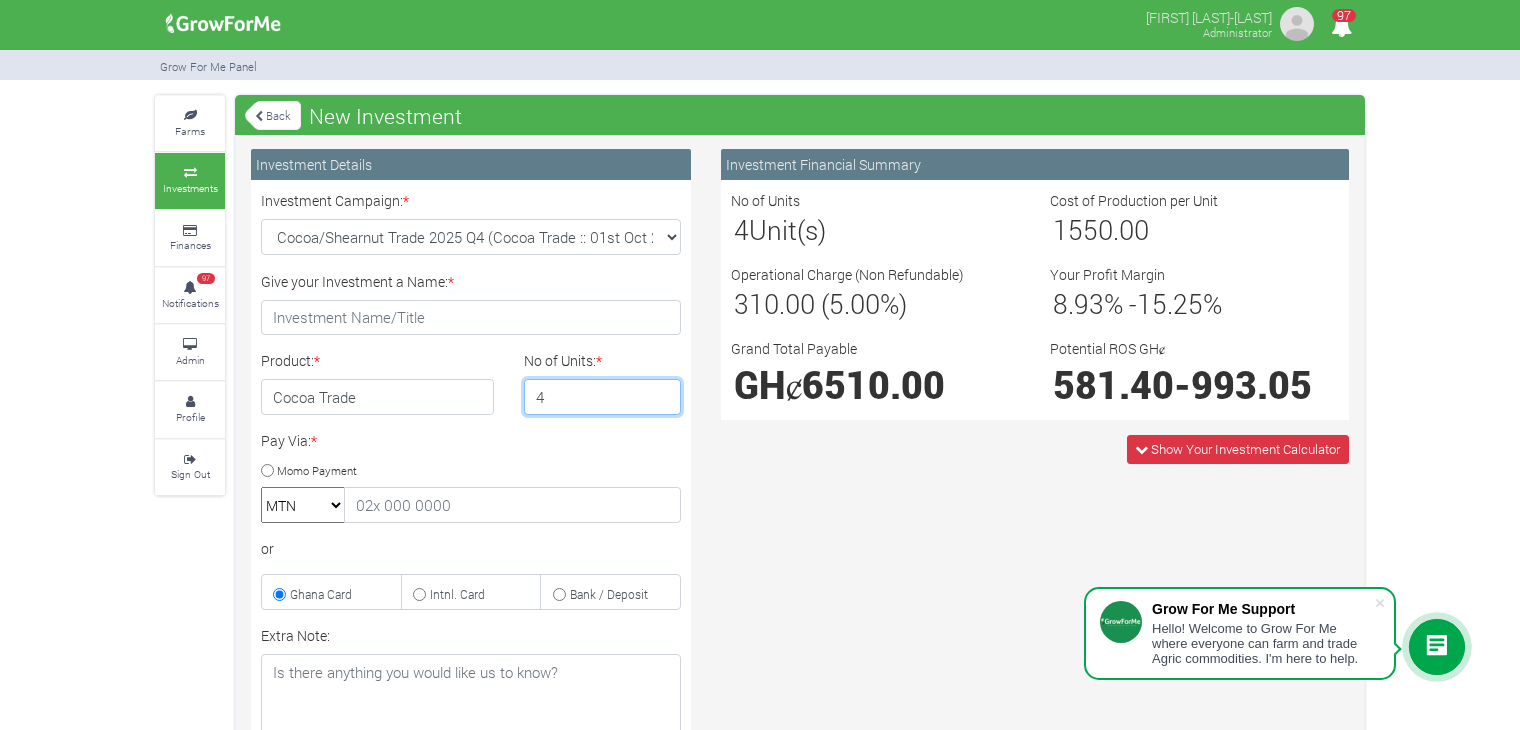 type on "4" 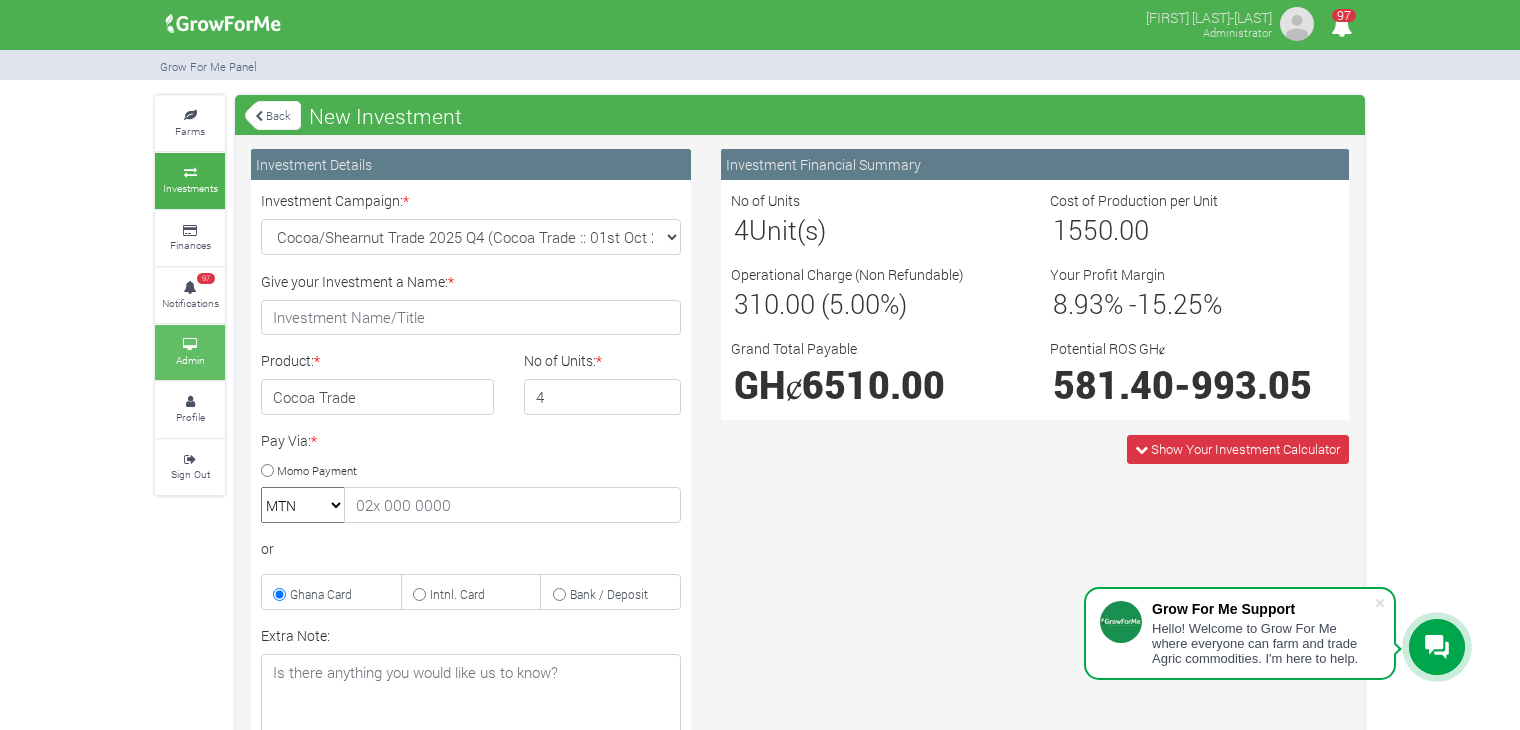click on "Admin" at bounding box center [190, 360] 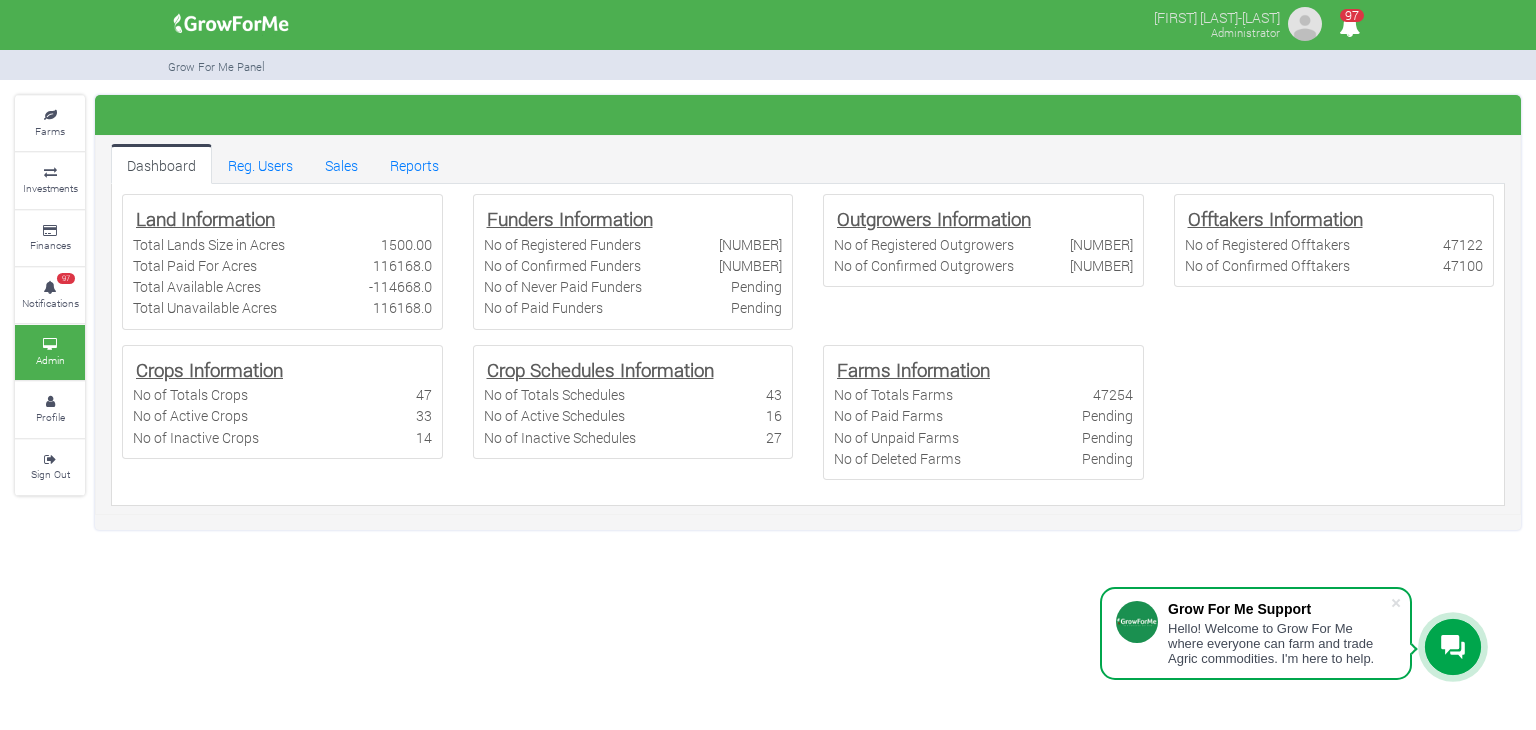 scroll, scrollTop: 0, scrollLeft: 0, axis: both 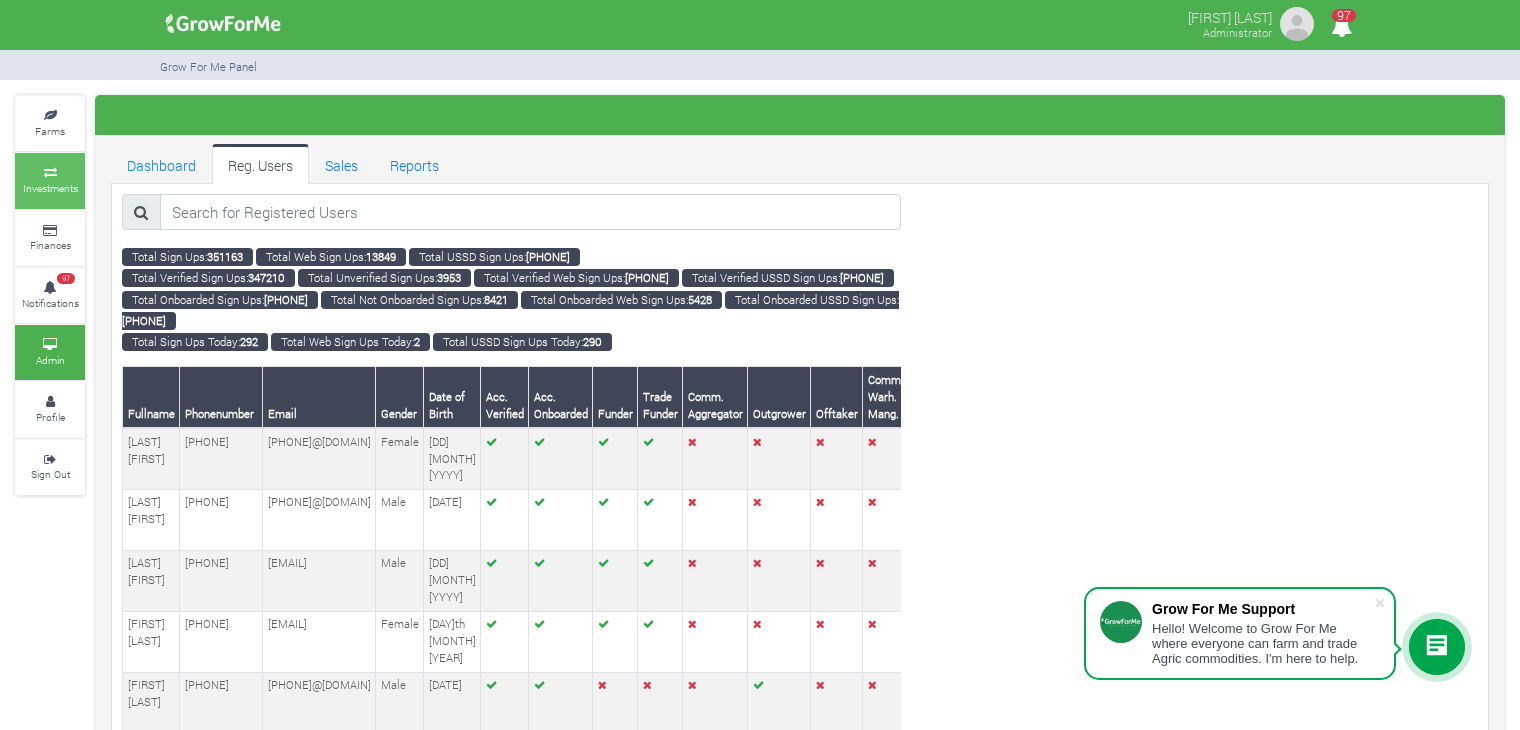 click on "Investments" at bounding box center (50, 188) 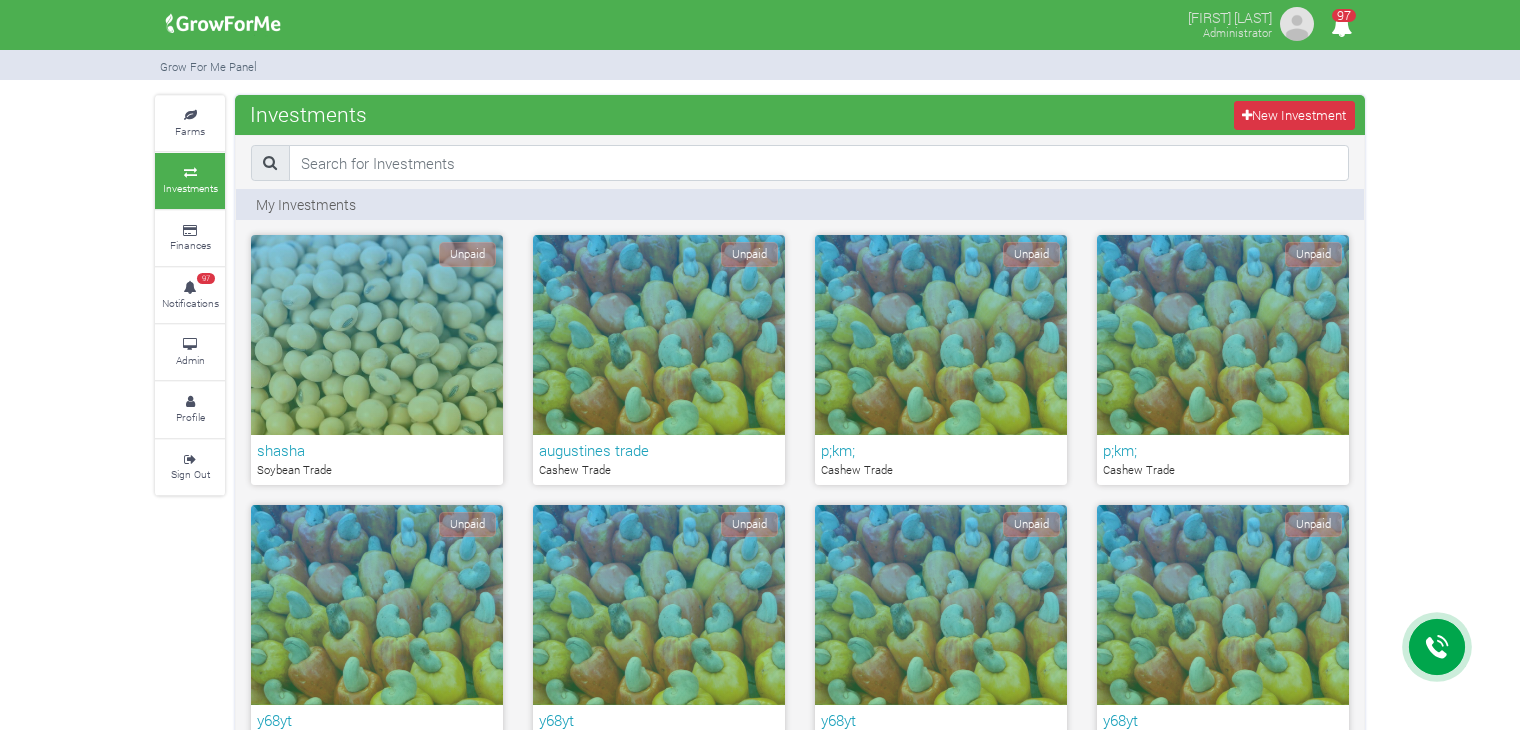 scroll, scrollTop: 0, scrollLeft: 0, axis: both 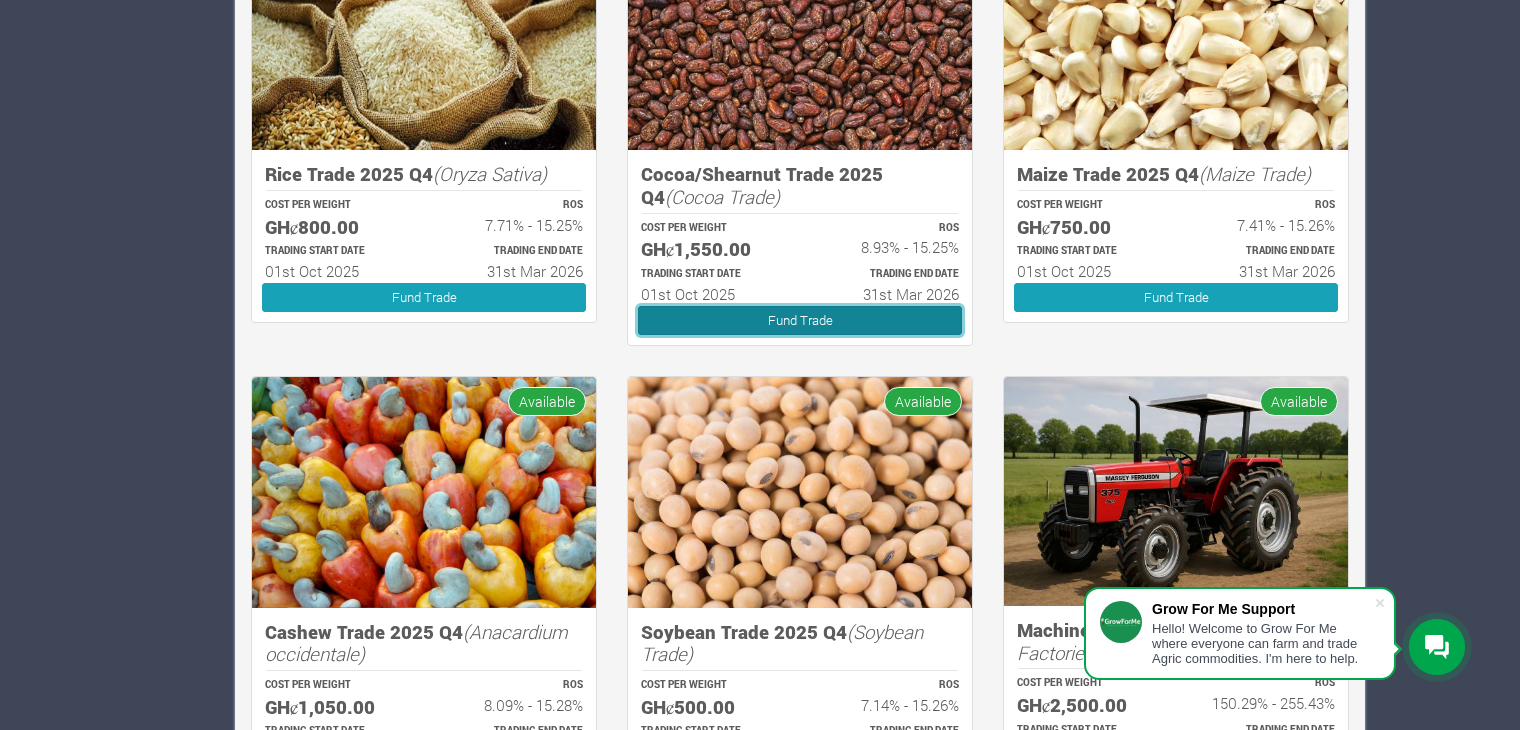click on "Fund Trade" at bounding box center [800, 320] 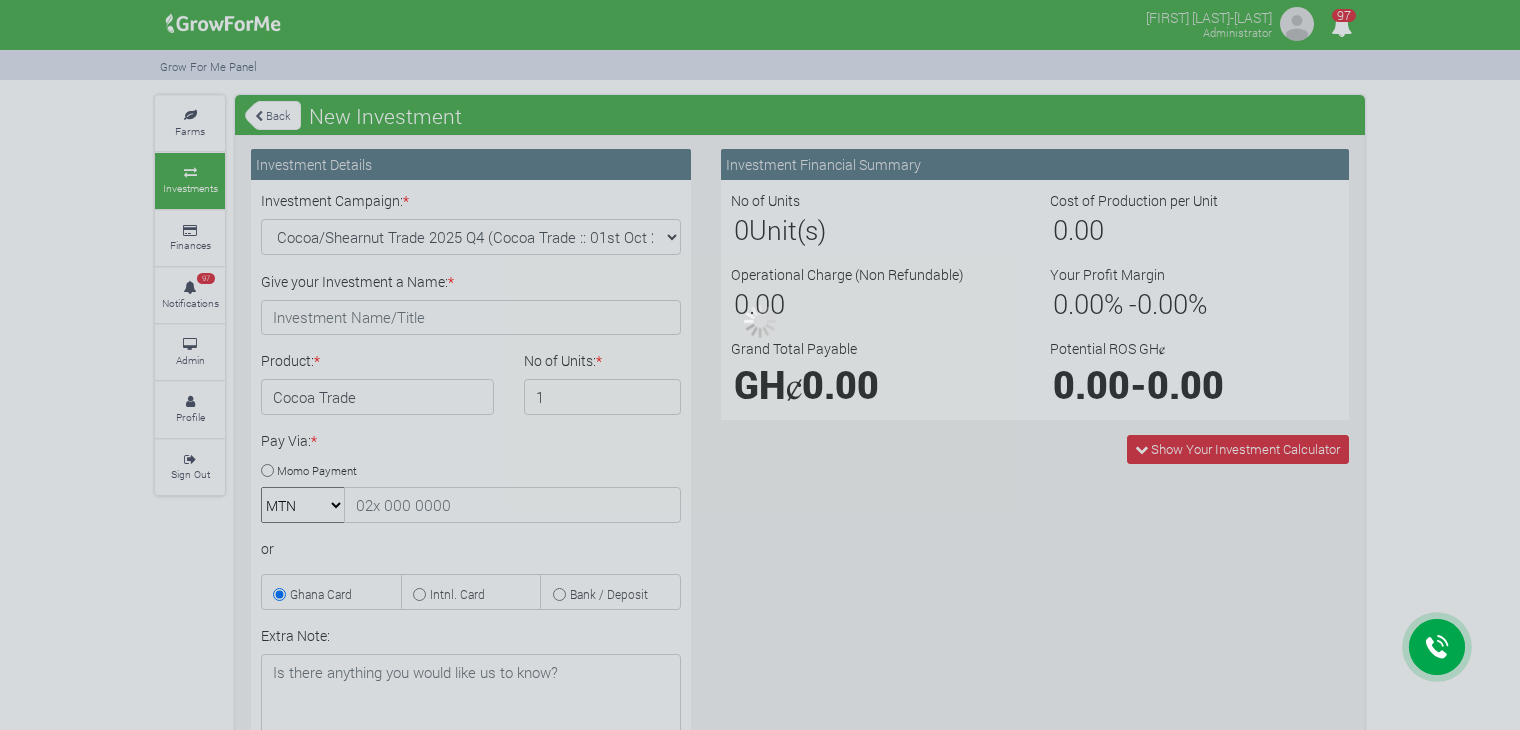 scroll, scrollTop: 0, scrollLeft: 0, axis: both 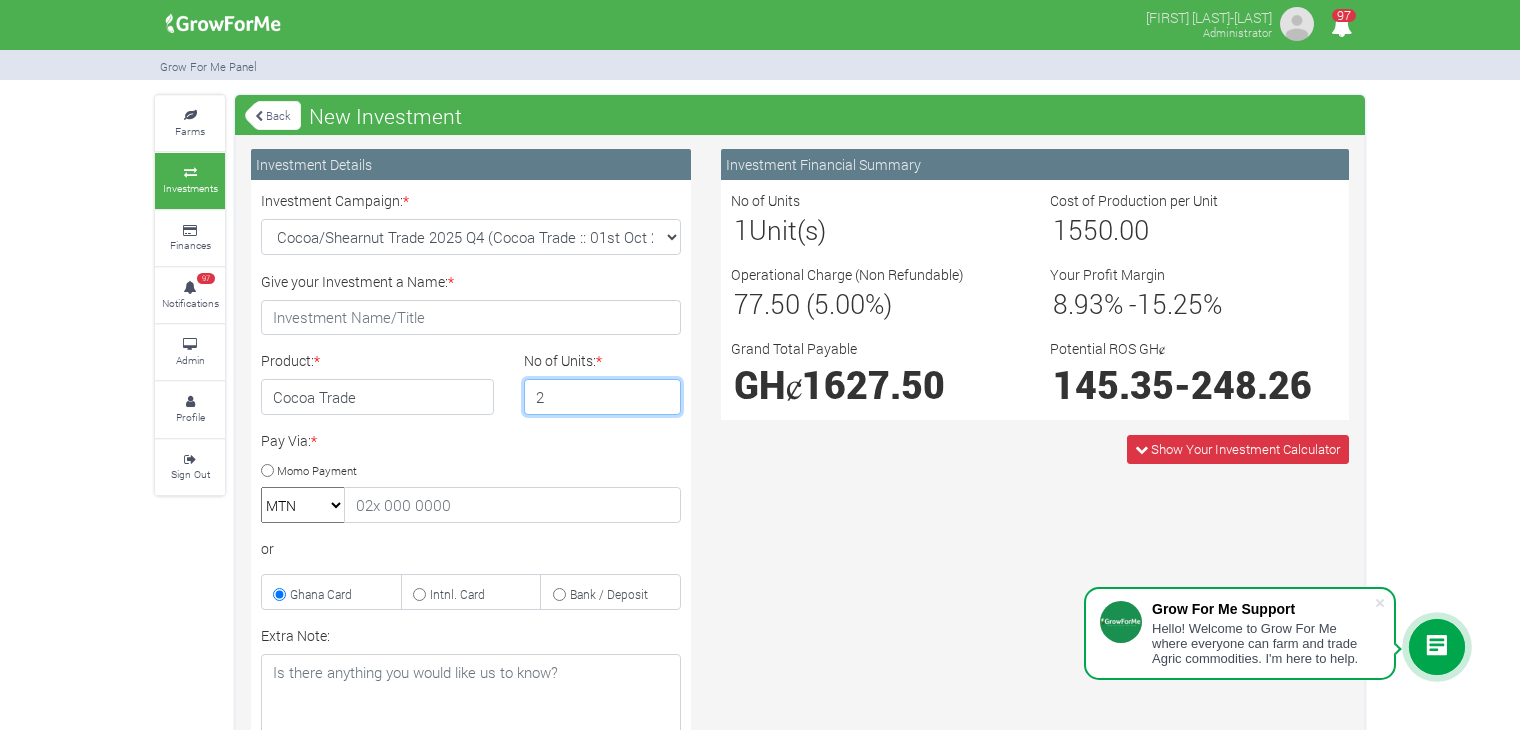 click on "2" at bounding box center (603, 397) 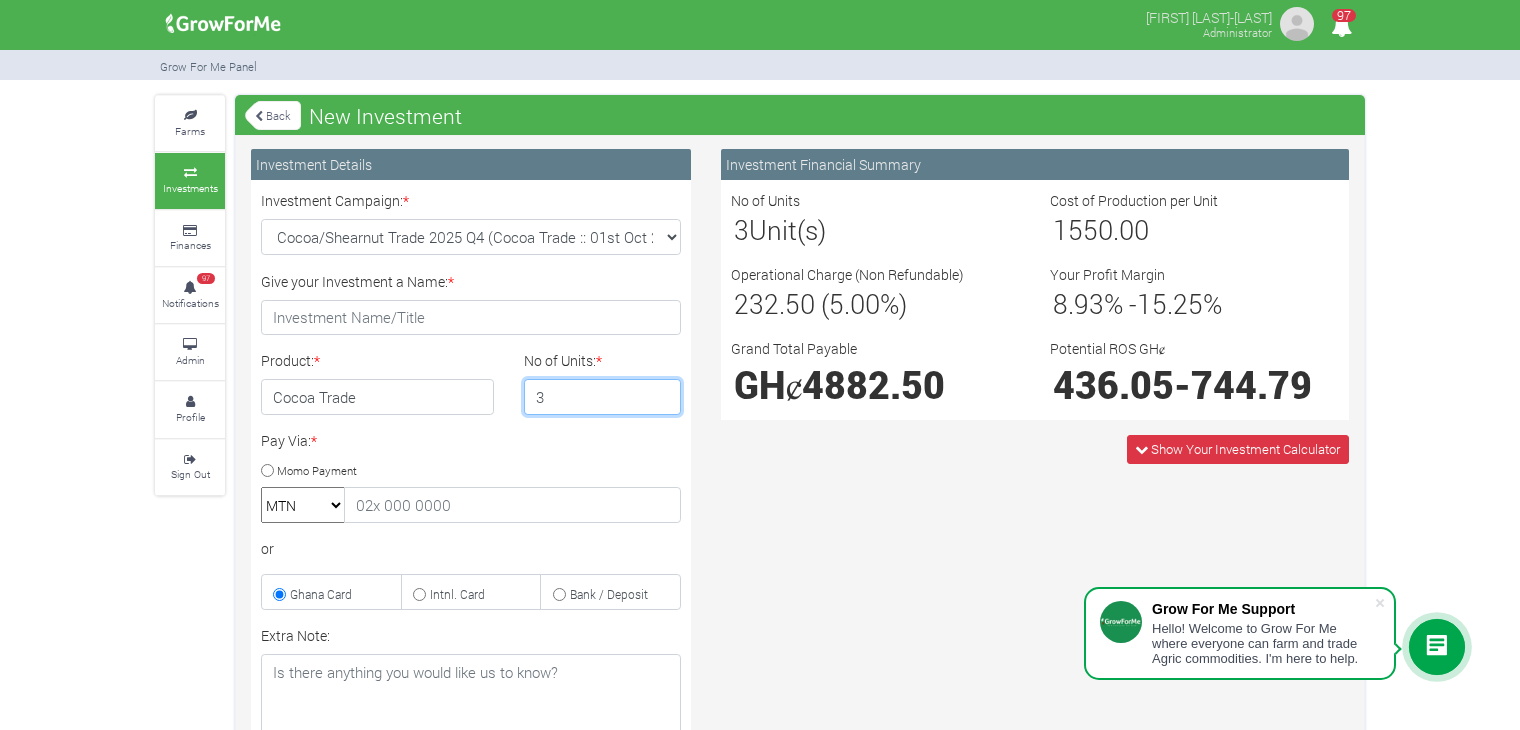 click on "3" at bounding box center (603, 397) 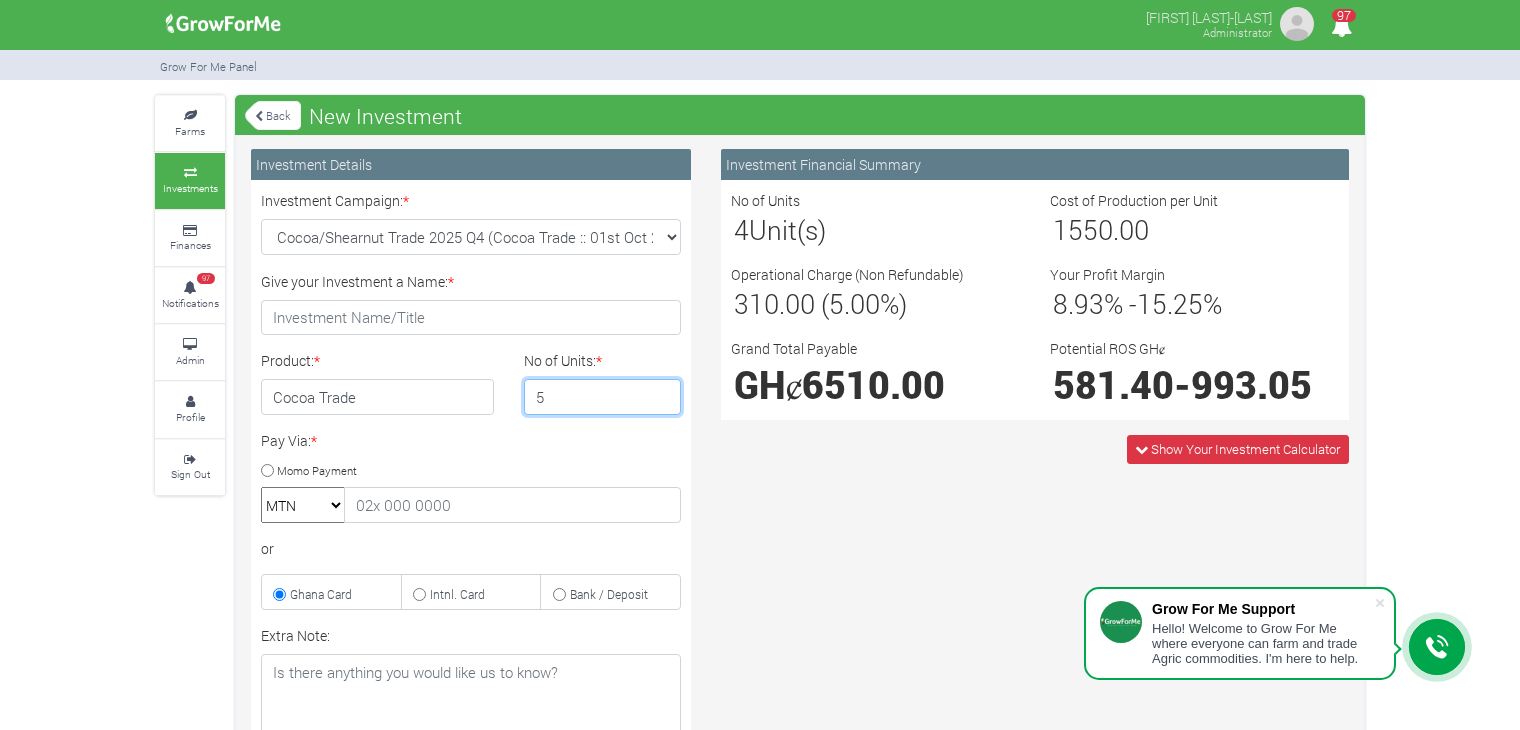 click on "5" at bounding box center (603, 397) 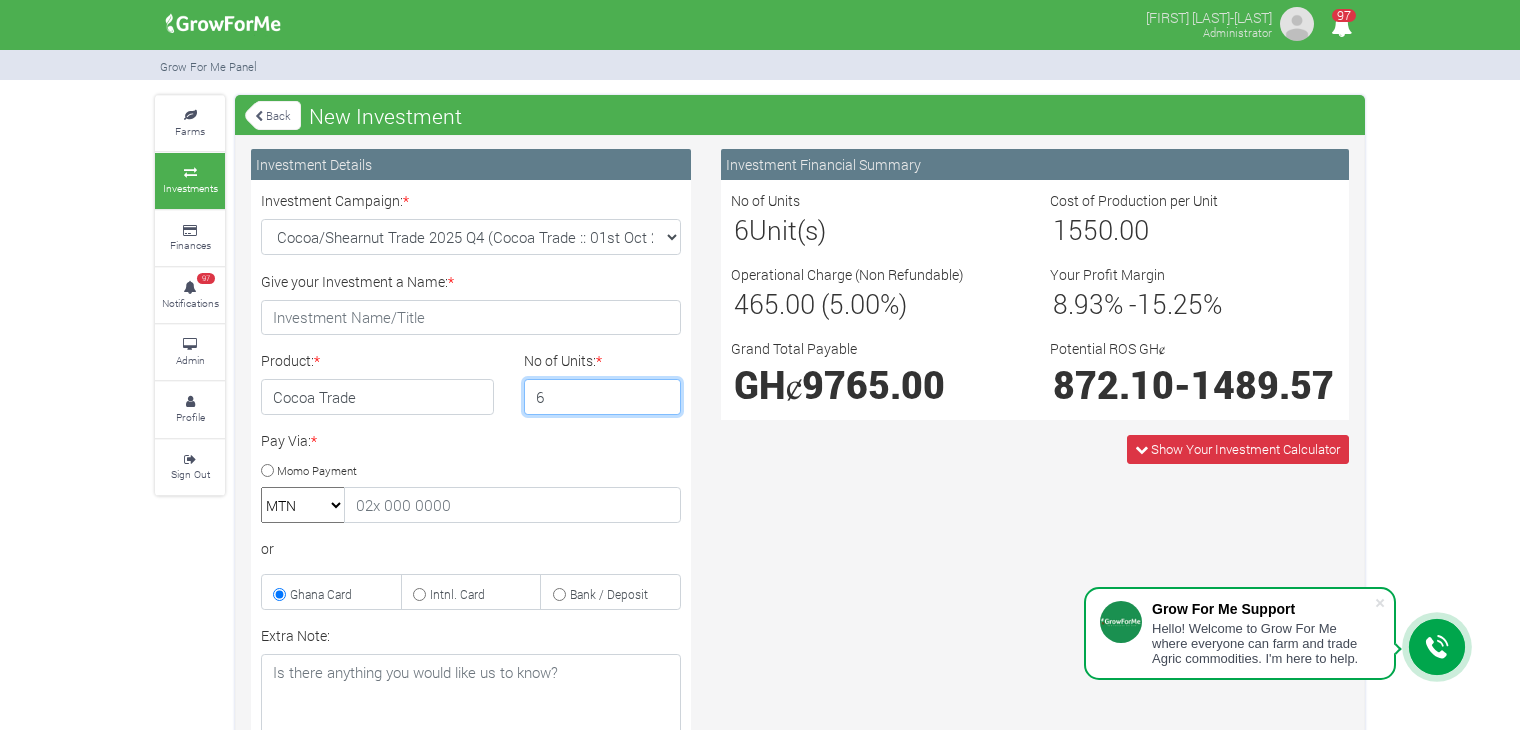 type on "6" 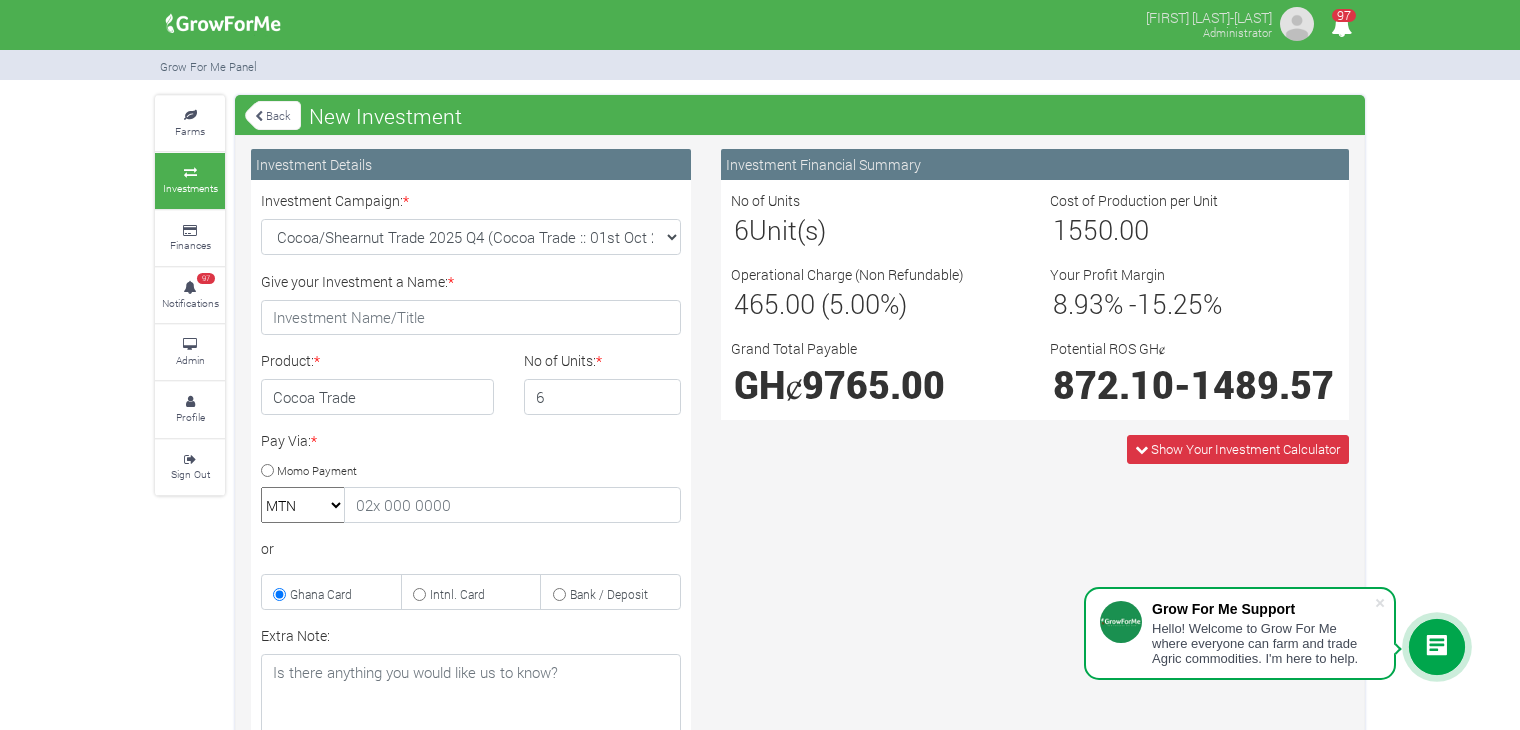 click on "Back" at bounding box center (273, 115) 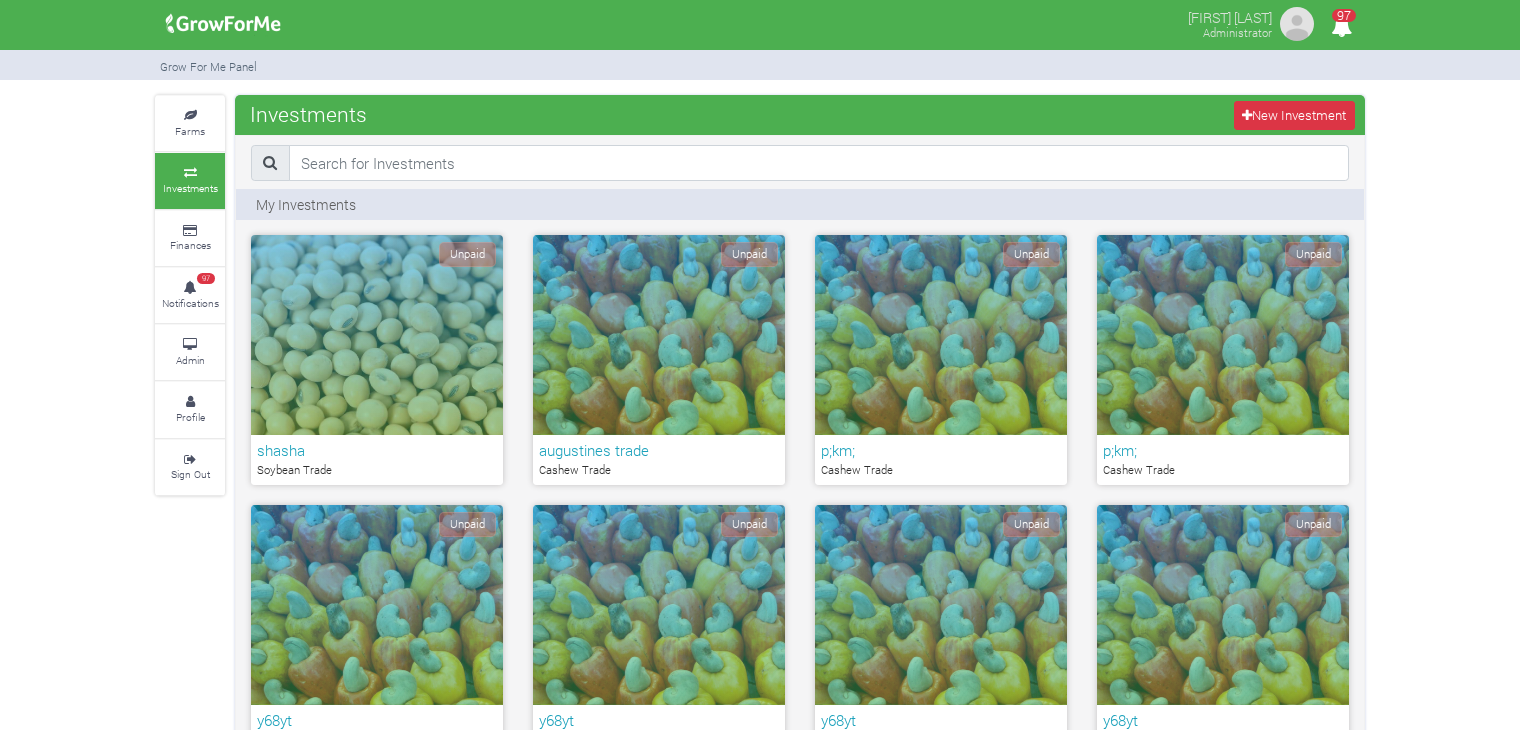scroll, scrollTop: 0, scrollLeft: 0, axis: both 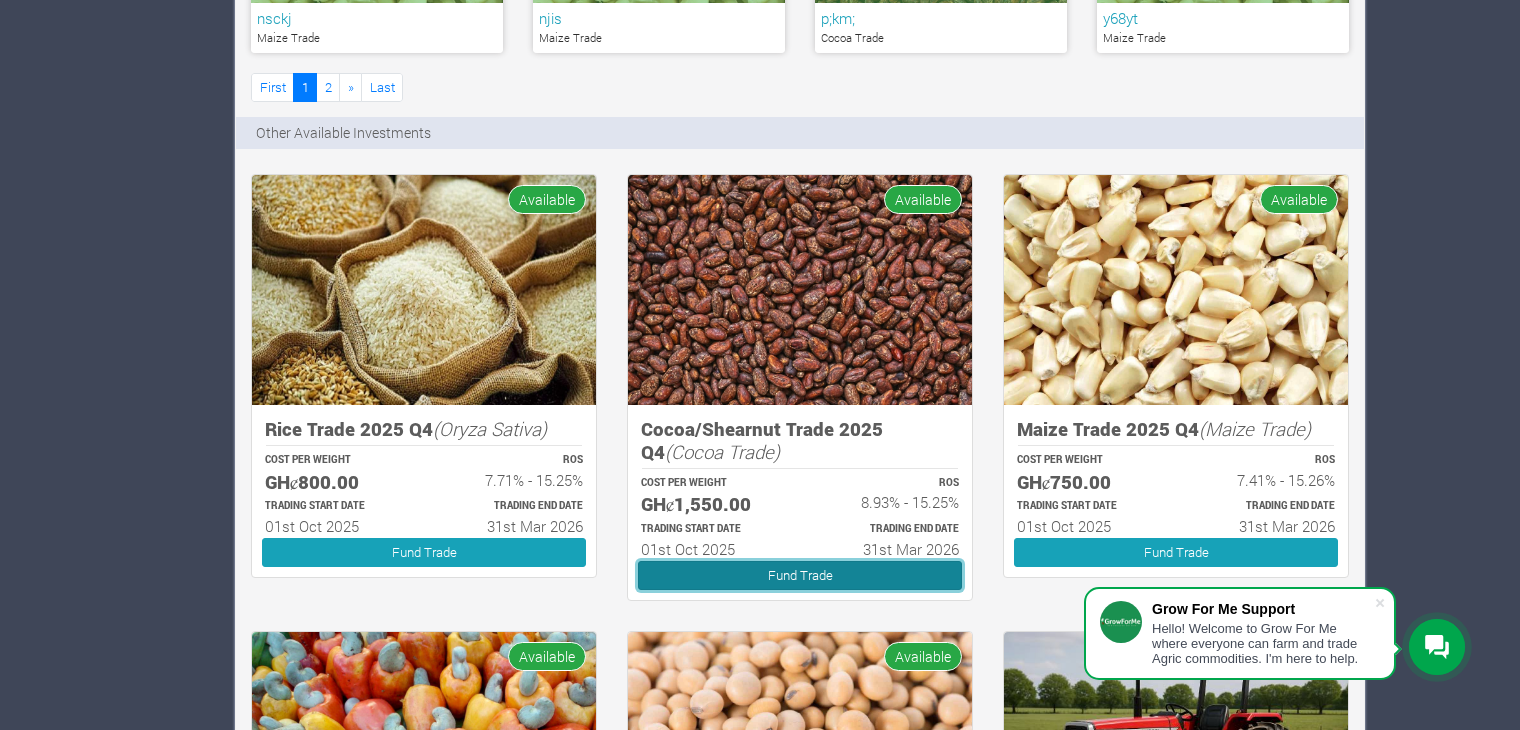 click on "Fund Trade" at bounding box center [800, 575] 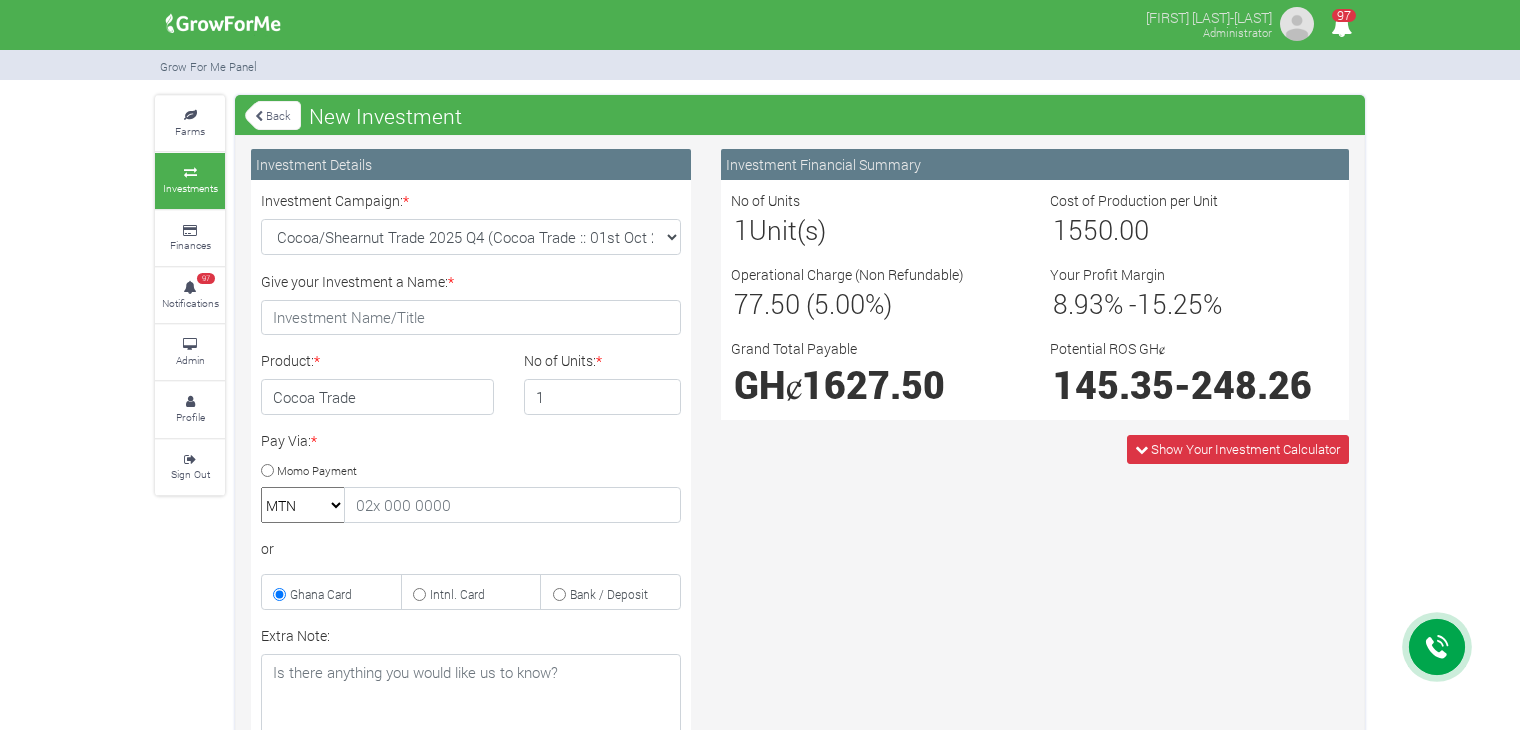 scroll, scrollTop: 0, scrollLeft: 0, axis: both 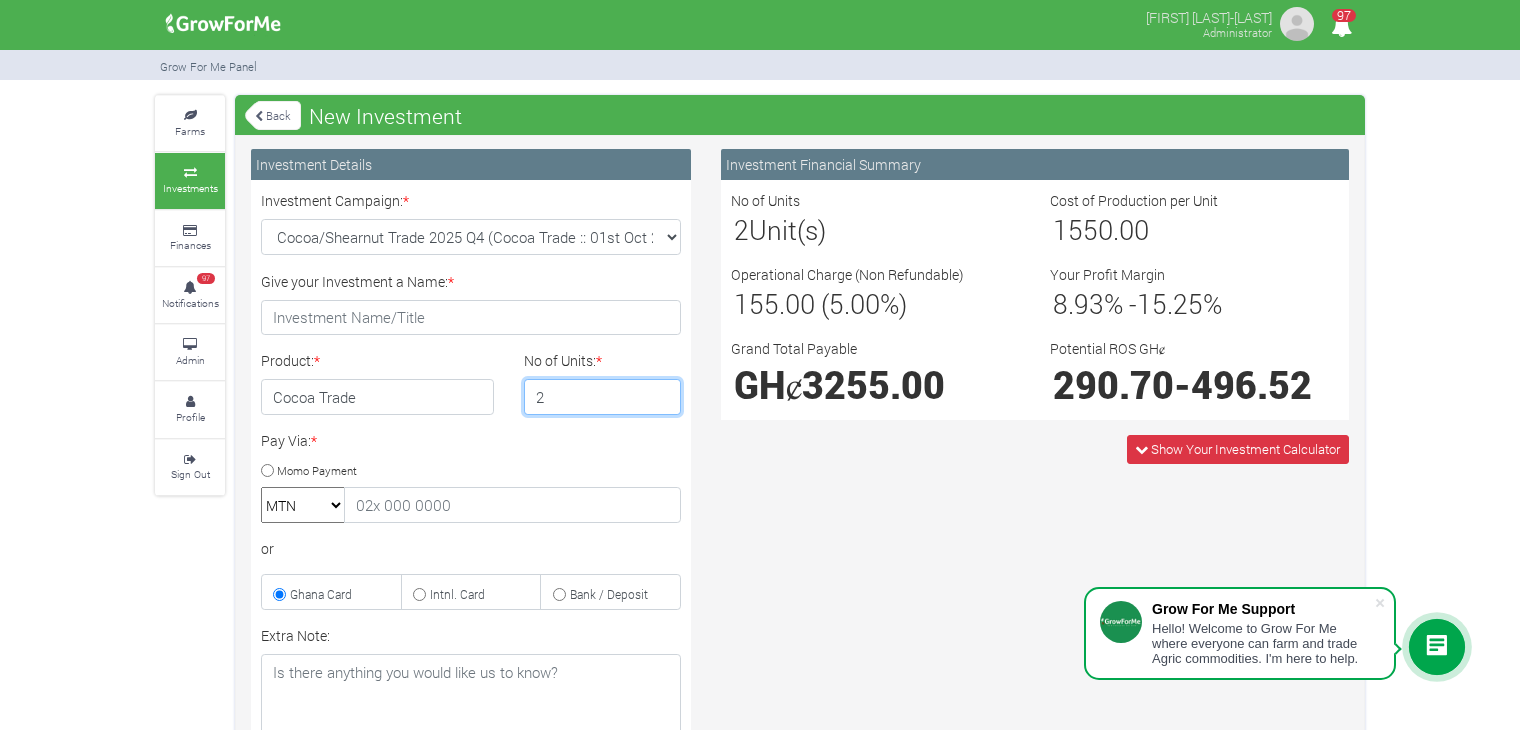 click on "2" at bounding box center (603, 397) 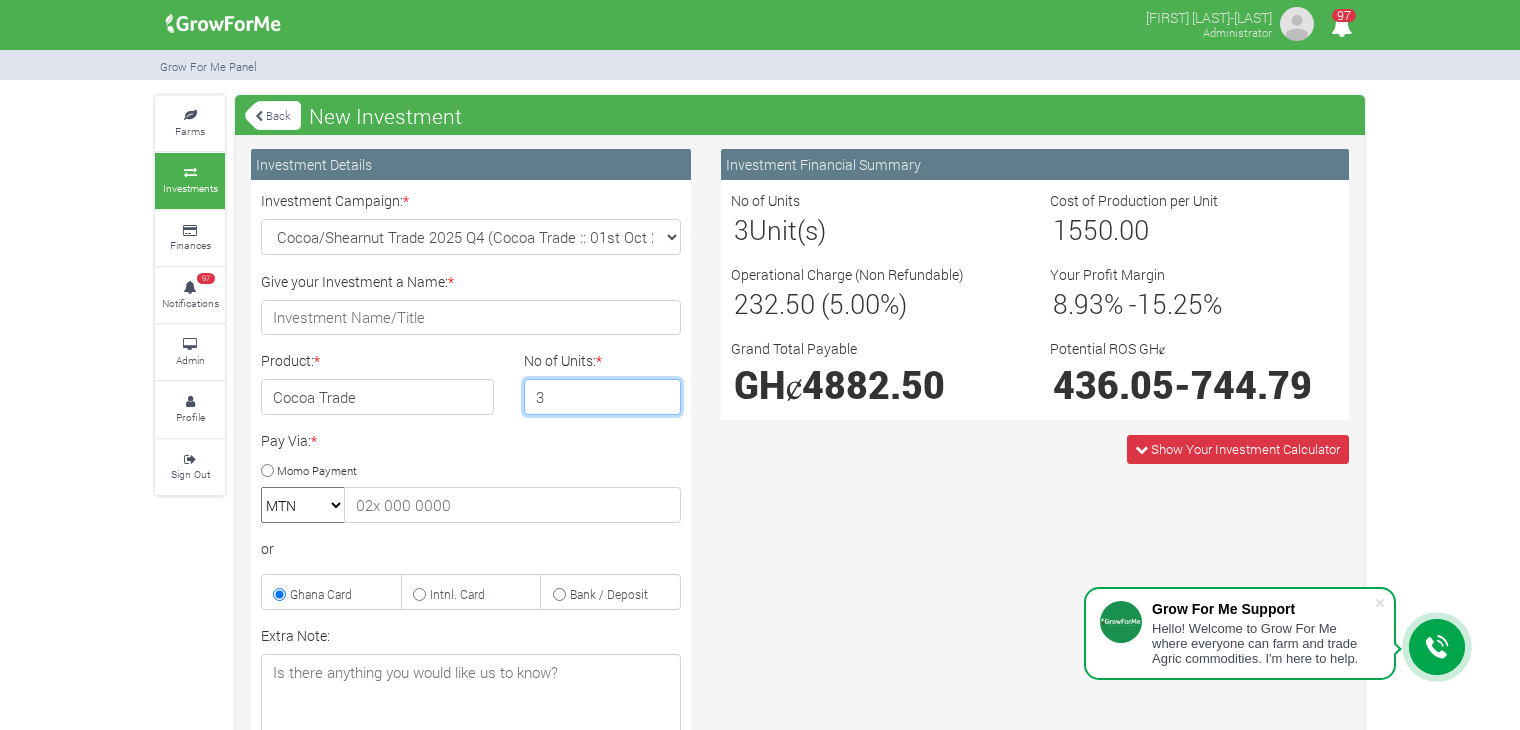 type on "3" 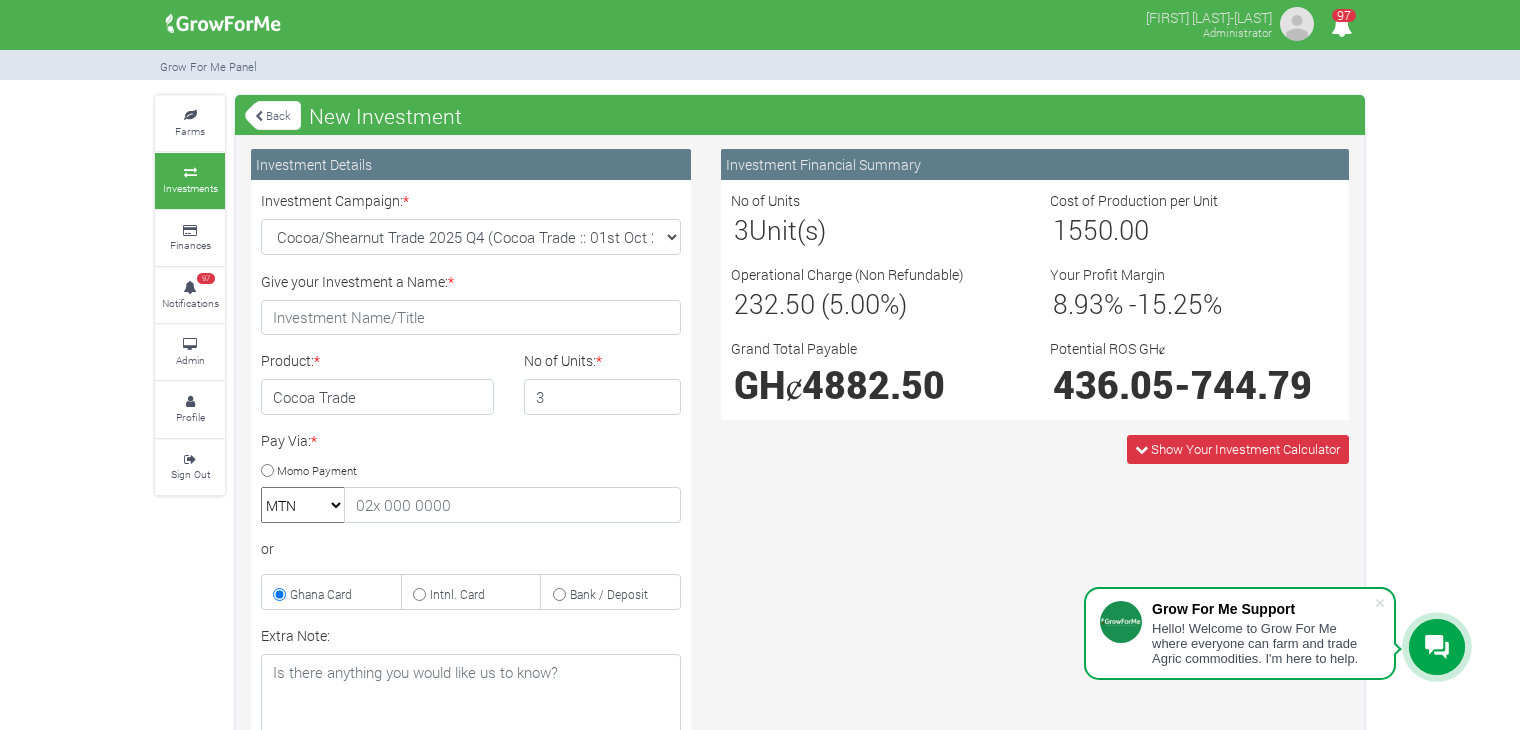 click on "Back" at bounding box center (273, 115) 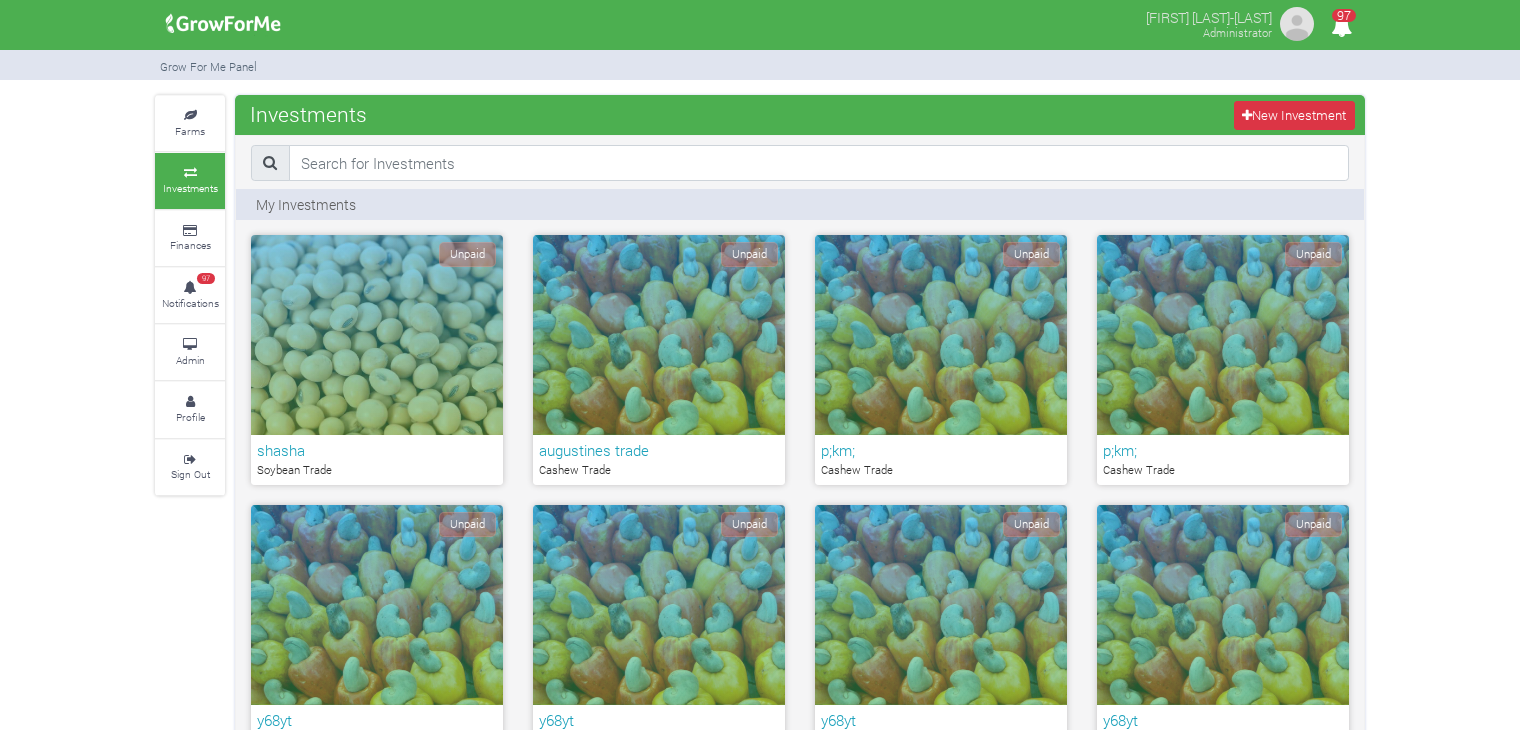 scroll, scrollTop: 0, scrollLeft: 0, axis: both 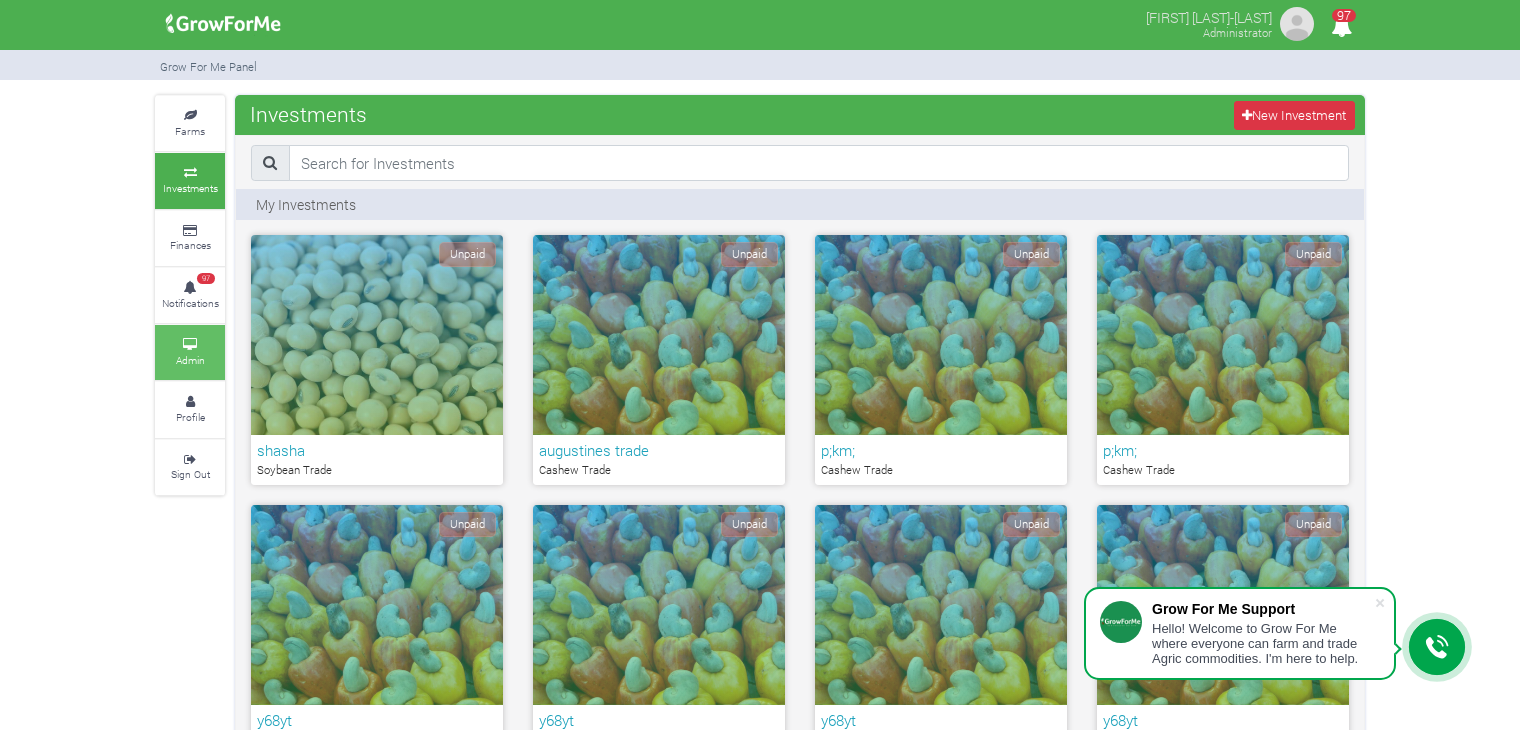 click on "Admin" at bounding box center [190, 352] 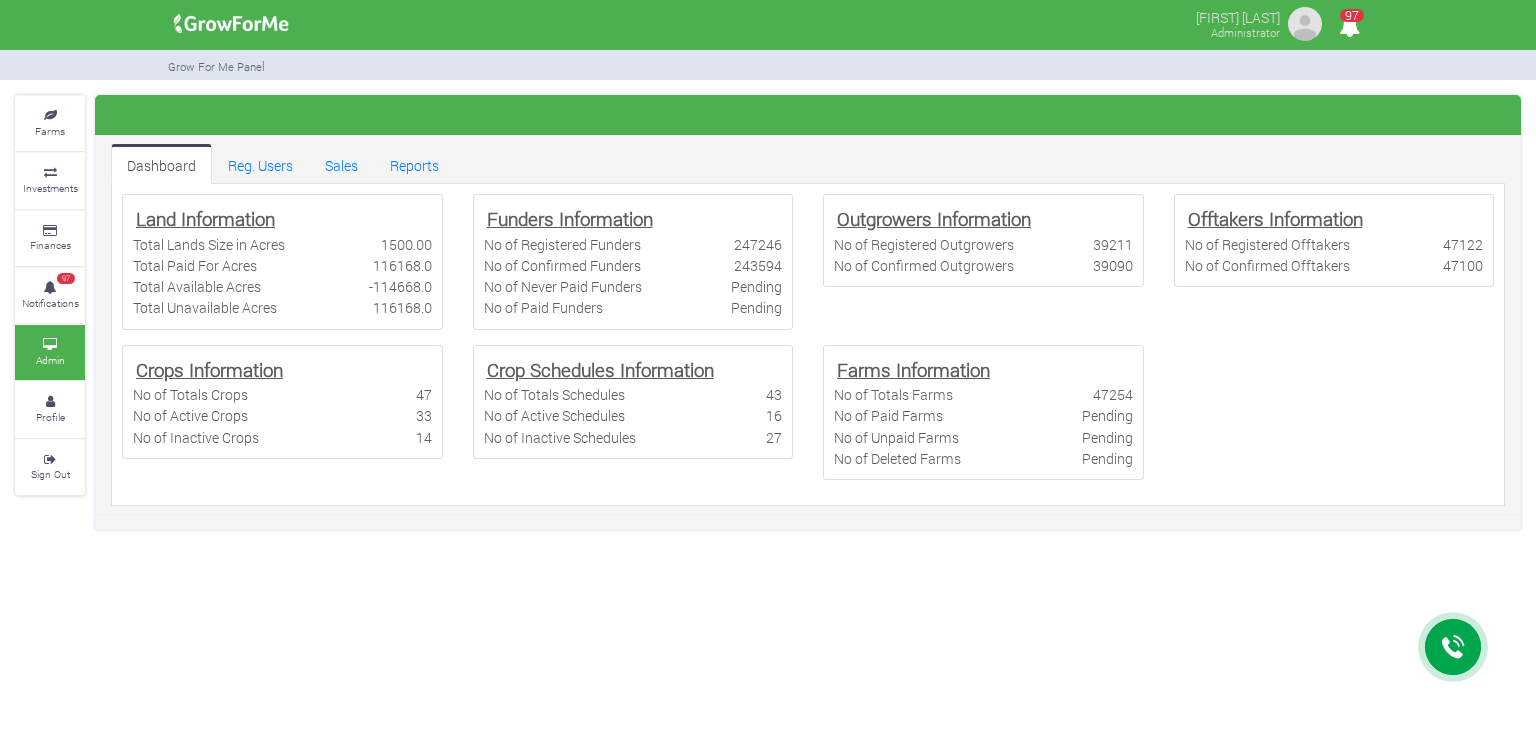 scroll, scrollTop: 0, scrollLeft: 0, axis: both 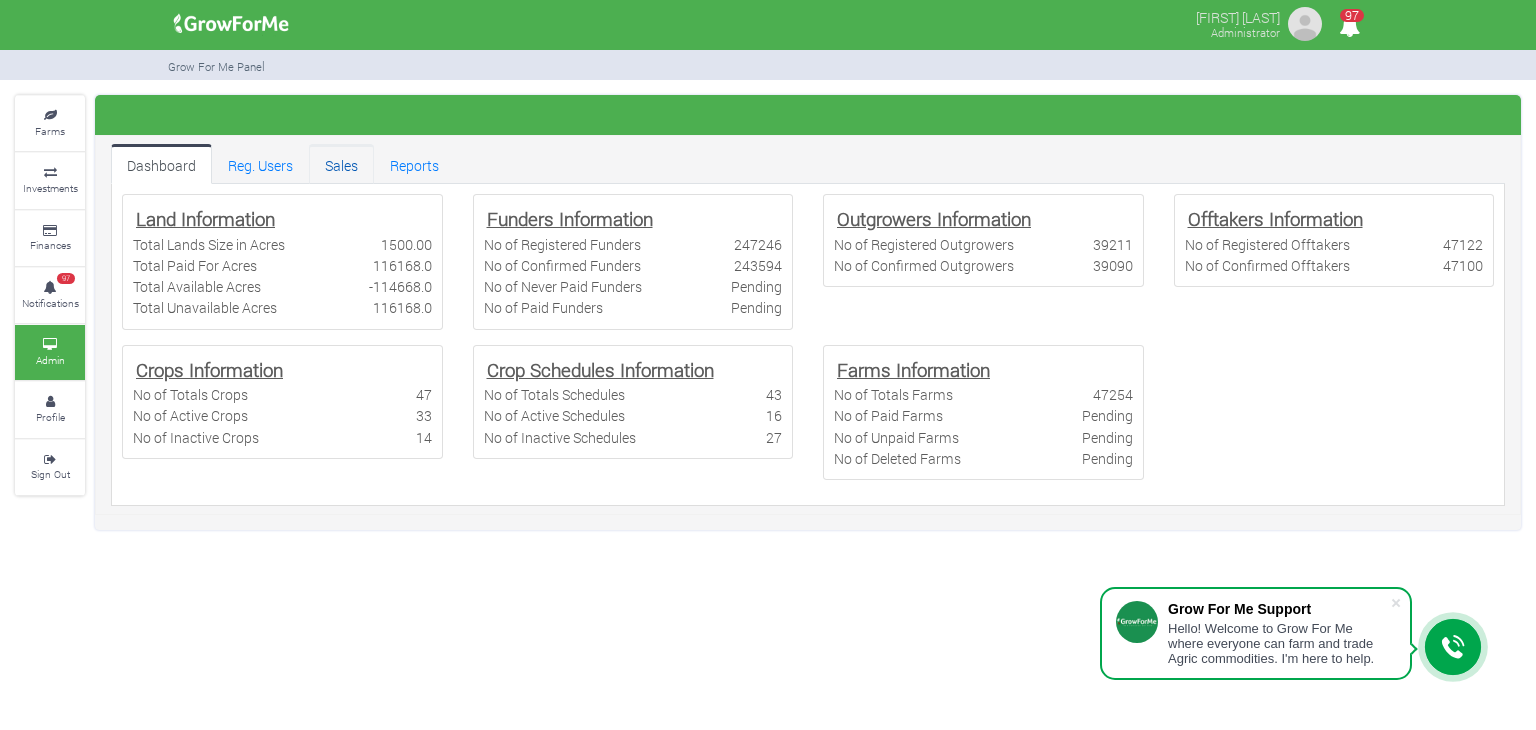 click on "Sales" at bounding box center (341, 164) 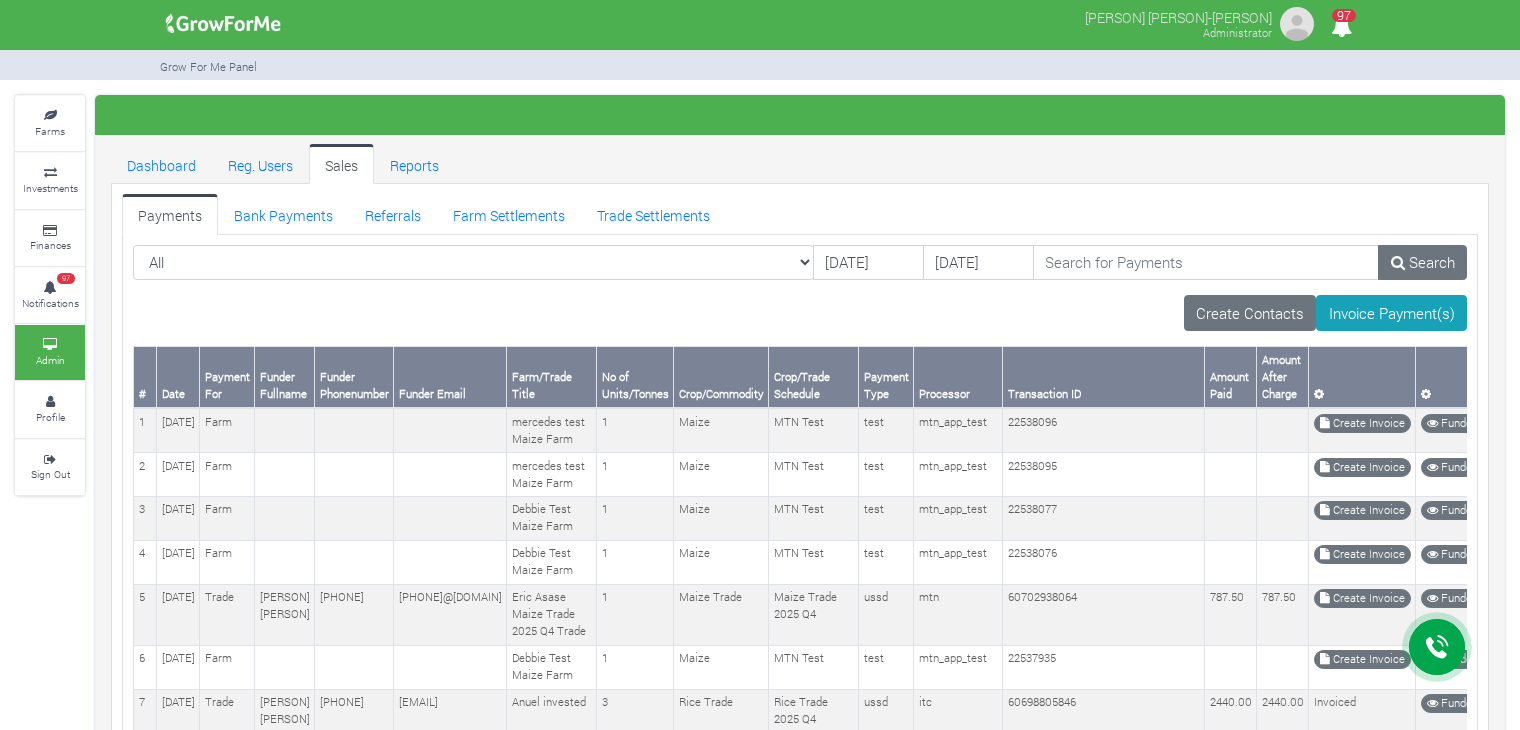 scroll, scrollTop: 0, scrollLeft: 0, axis: both 